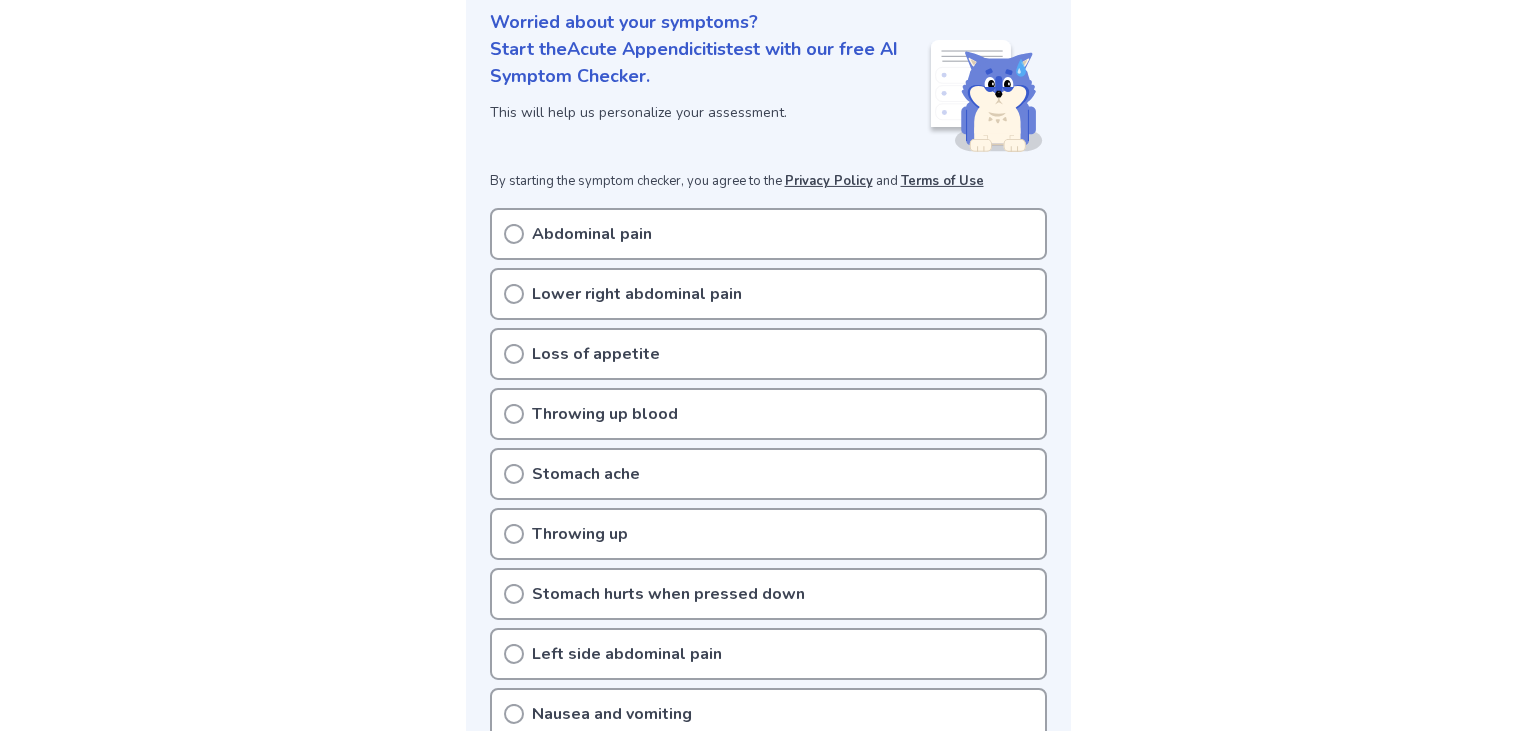 scroll, scrollTop: 264, scrollLeft: 0, axis: vertical 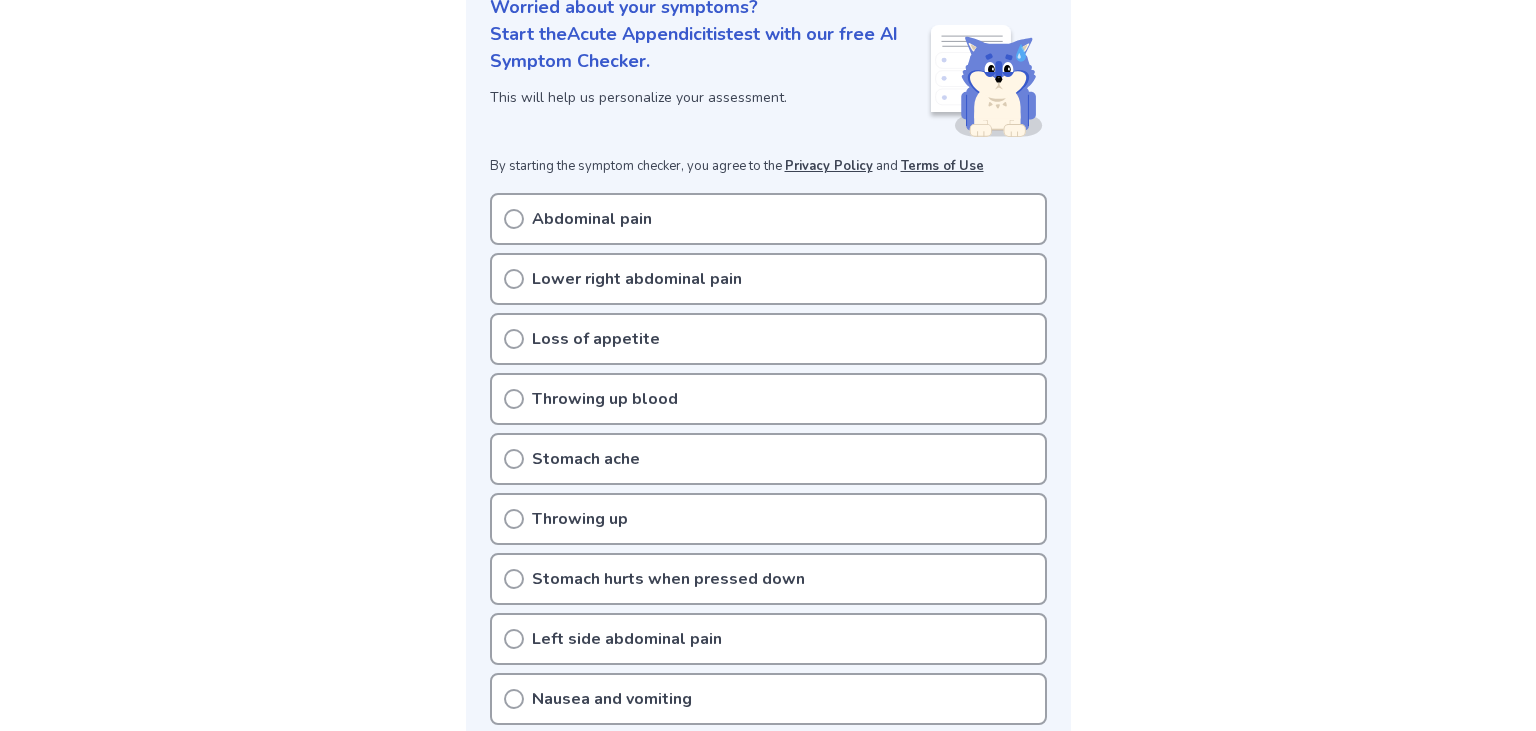 click on "Abdominal pain" at bounding box center (592, 219) 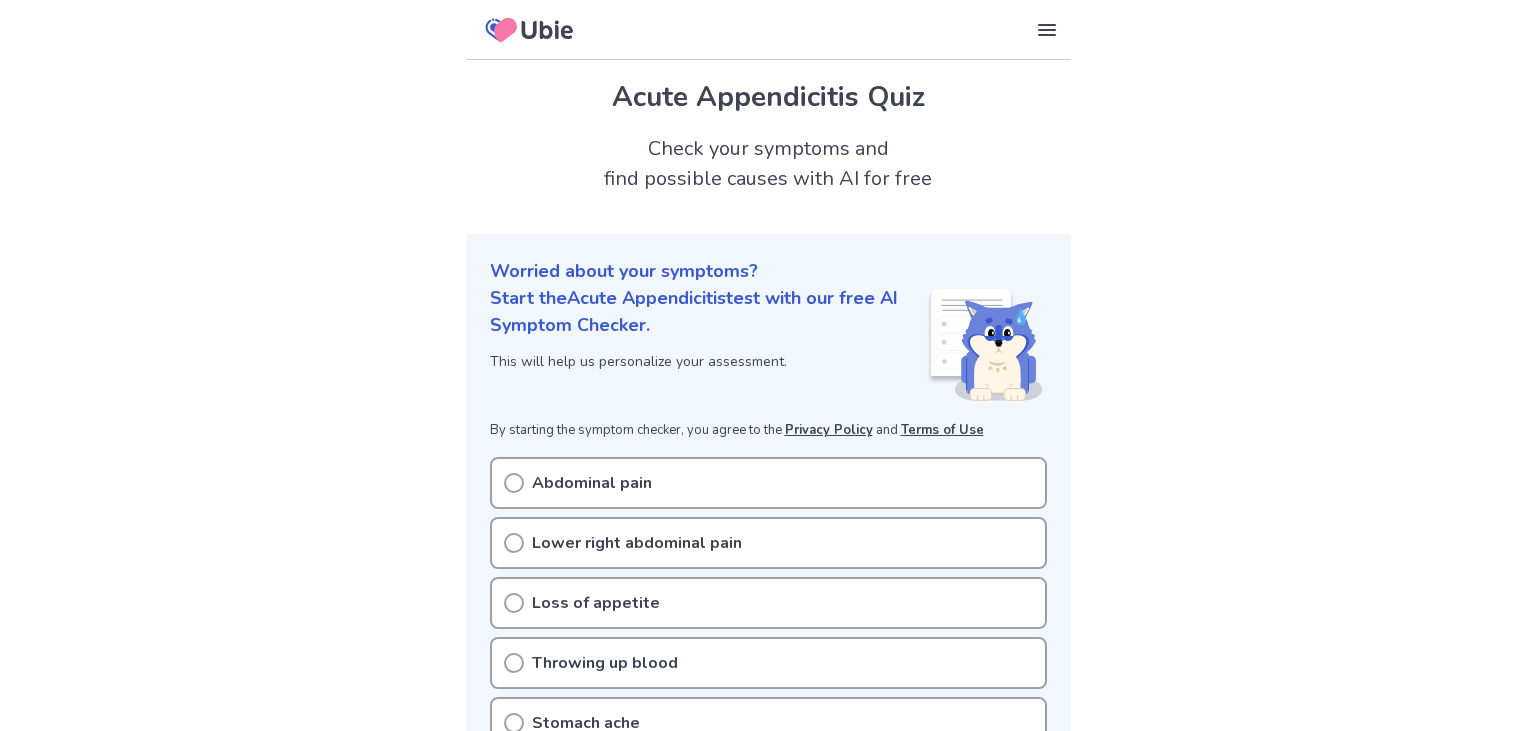scroll, scrollTop: 264, scrollLeft: 0, axis: vertical 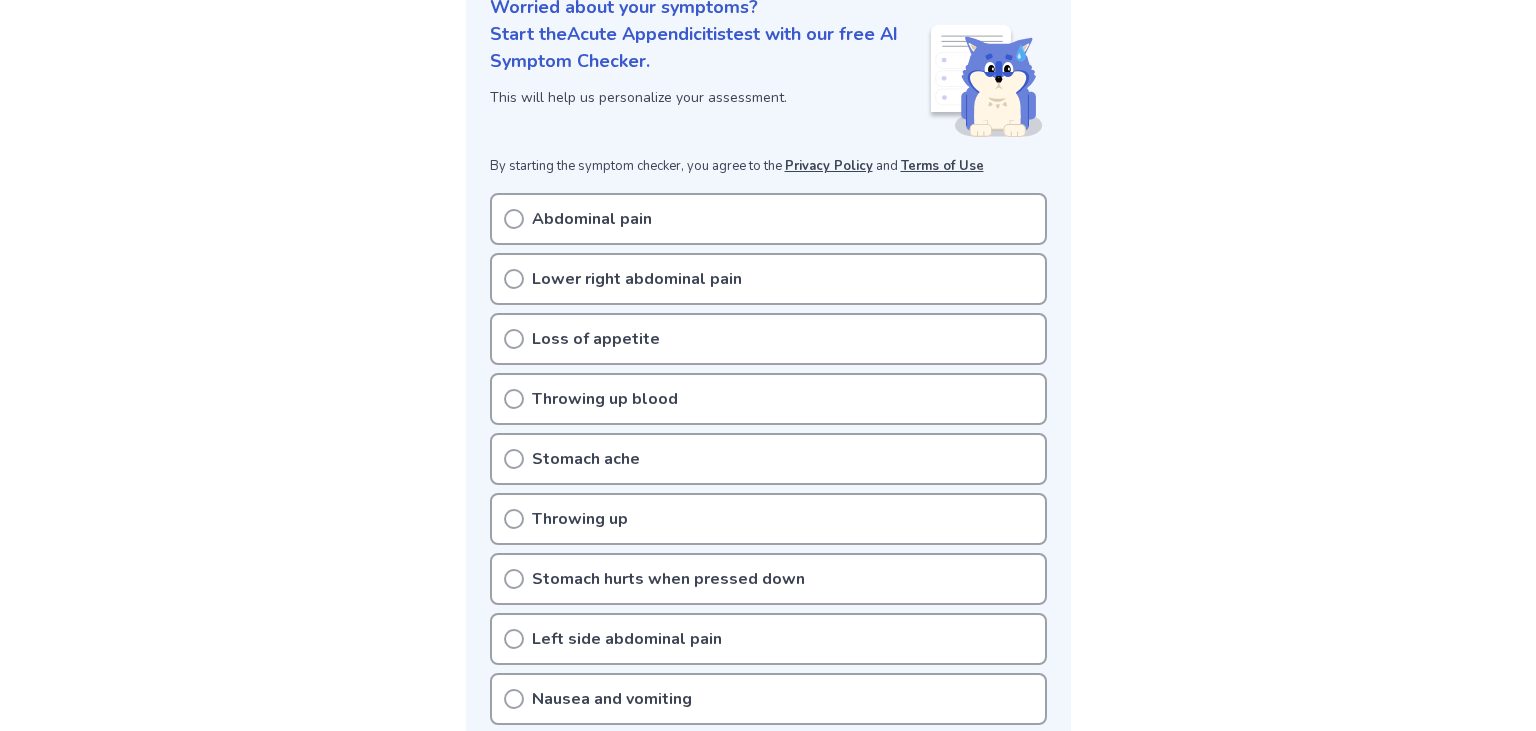 click 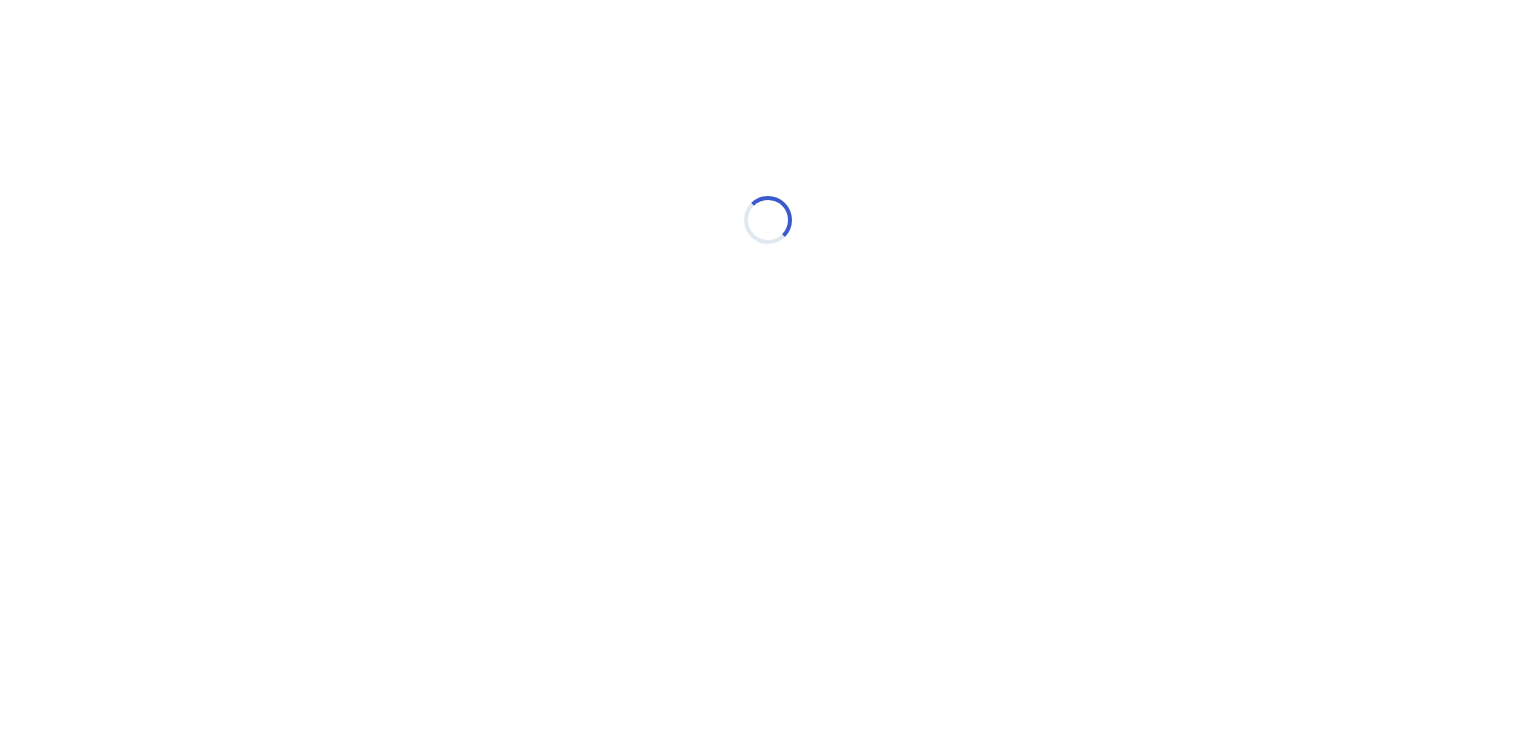 scroll, scrollTop: 0, scrollLeft: 0, axis: both 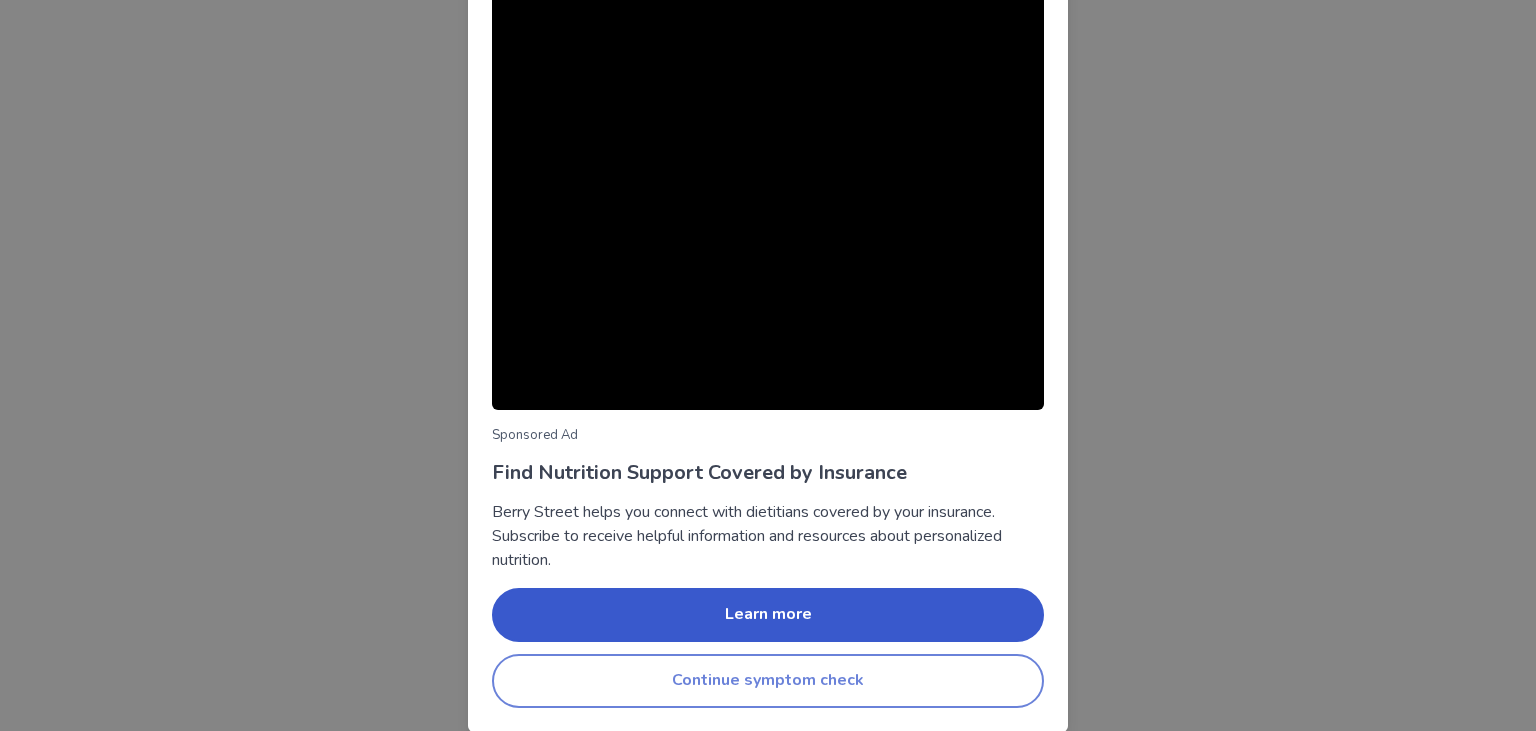 click on "Continue symptom check" at bounding box center [768, 681] 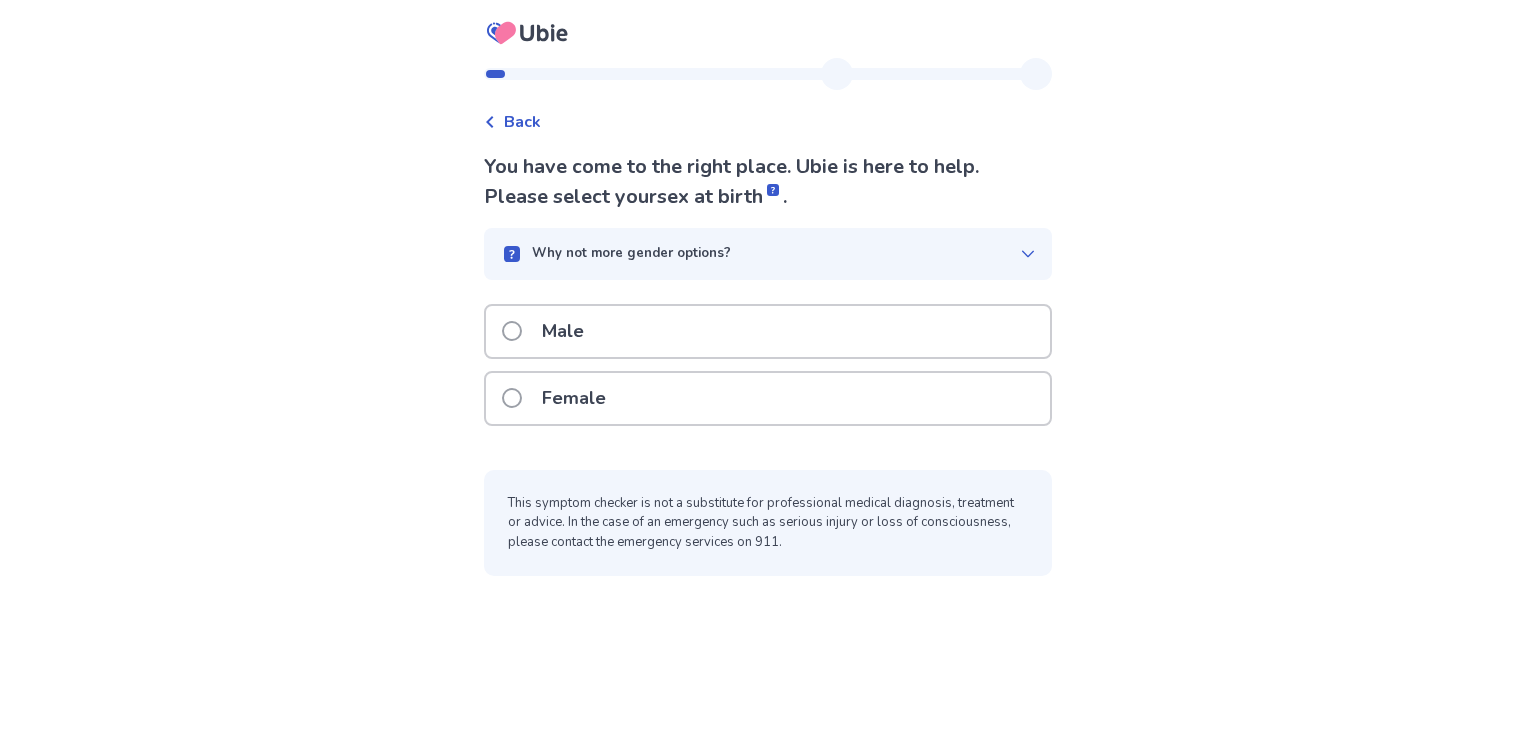 click on "Female" at bounding box center (574, 398) 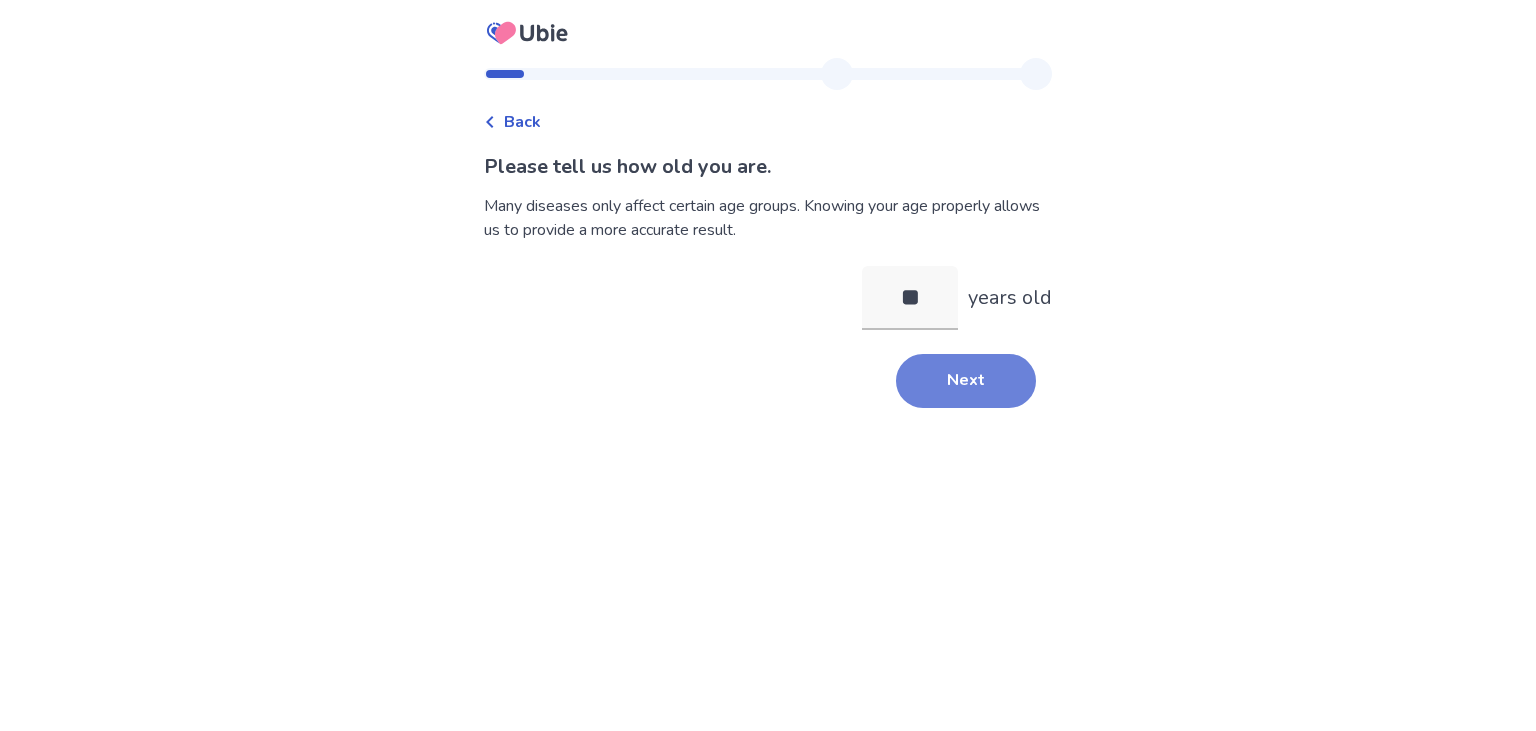 type on "**" 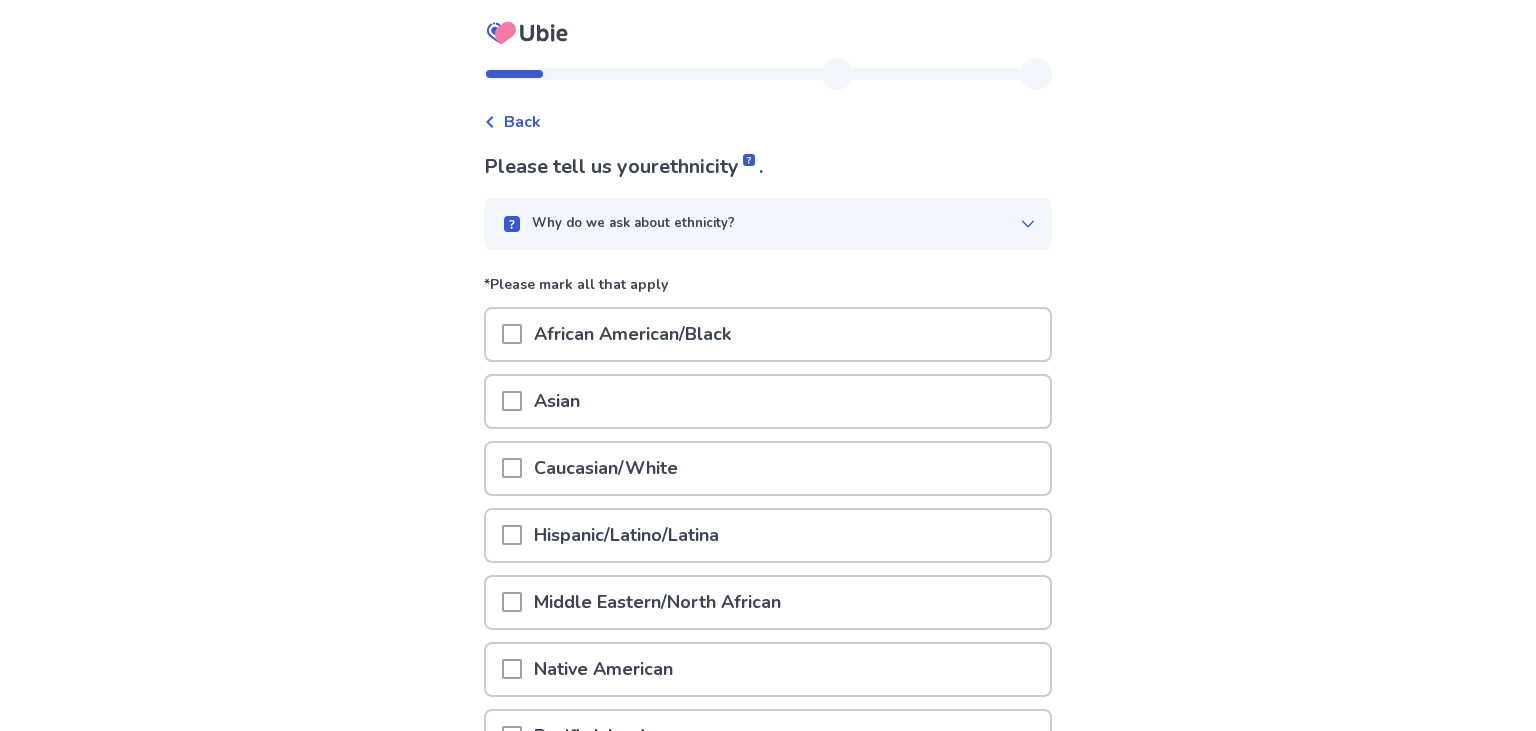 click at bounding box center (512, 468) 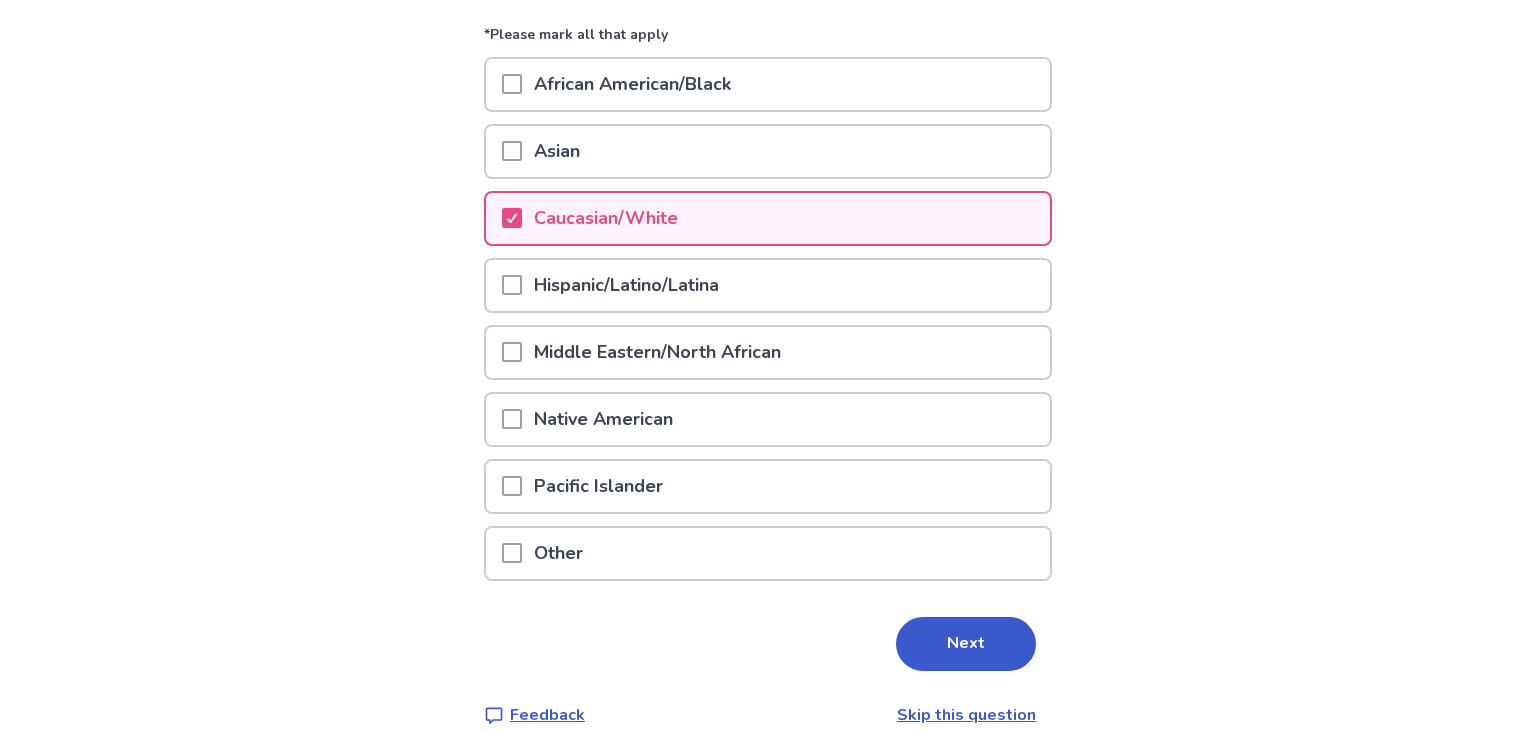 scroll, scrollTop: 271, scrollLeft: 0, axis: vertical 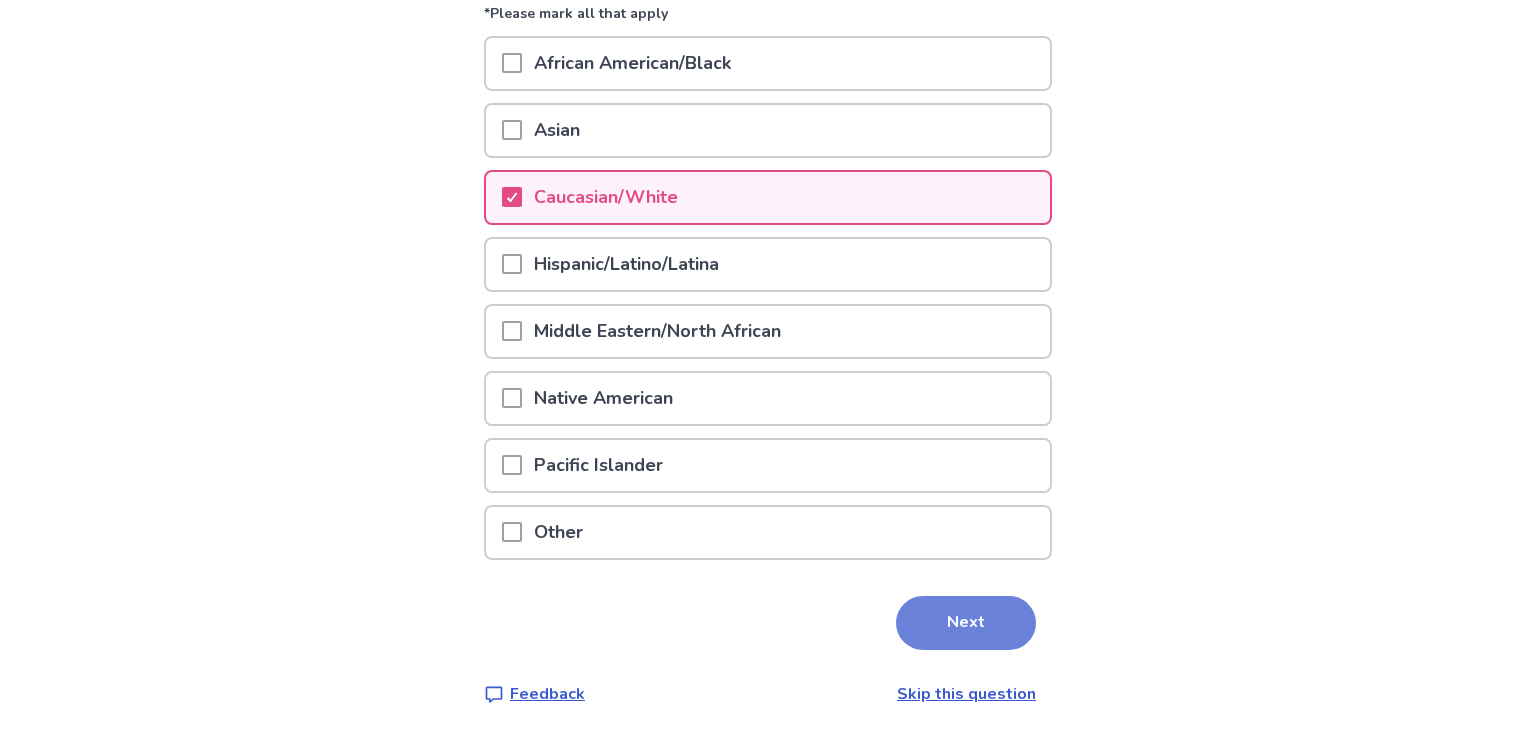 click on "Next" at bounding box center [966, 623] 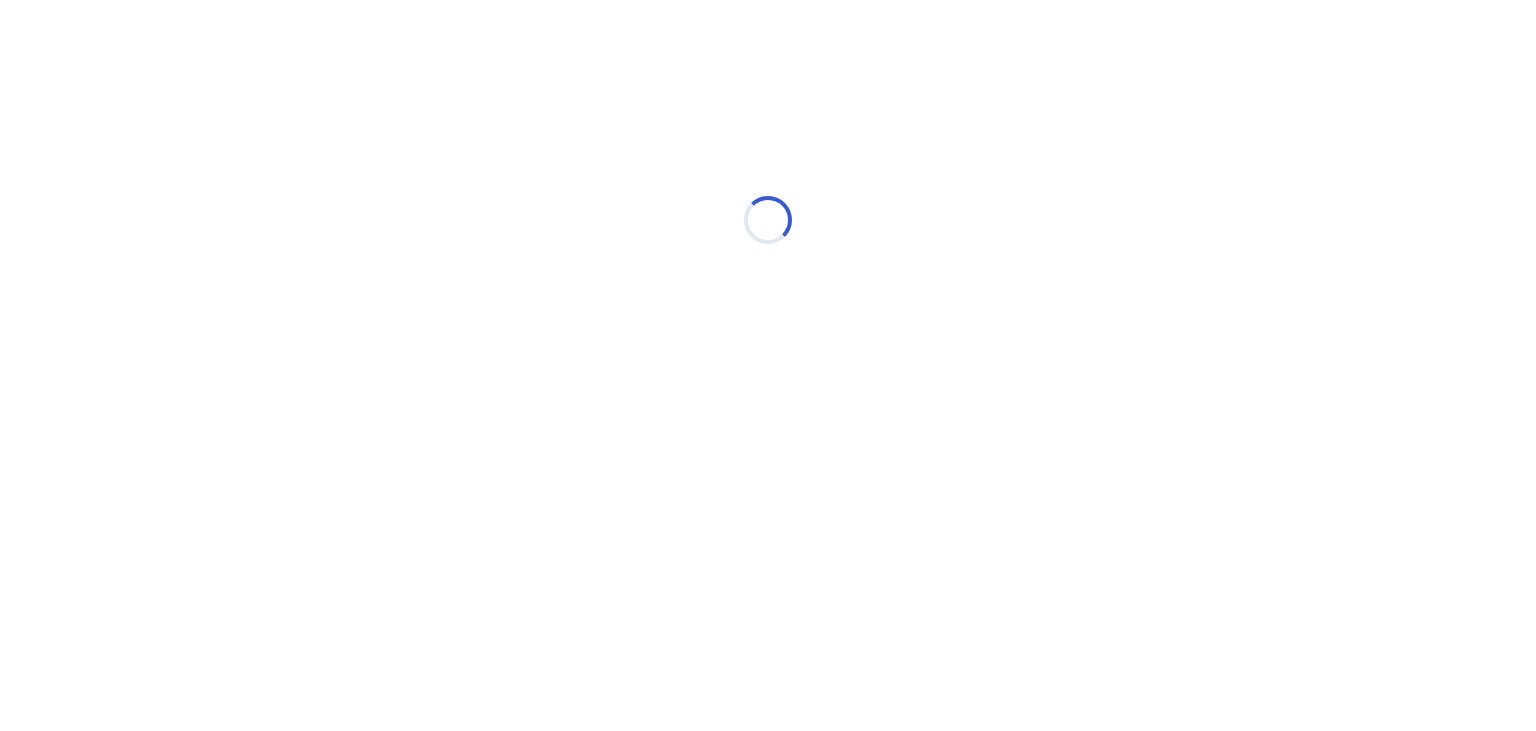 scroll, scrollTop: 0, scrollLeft: 0, axis: both 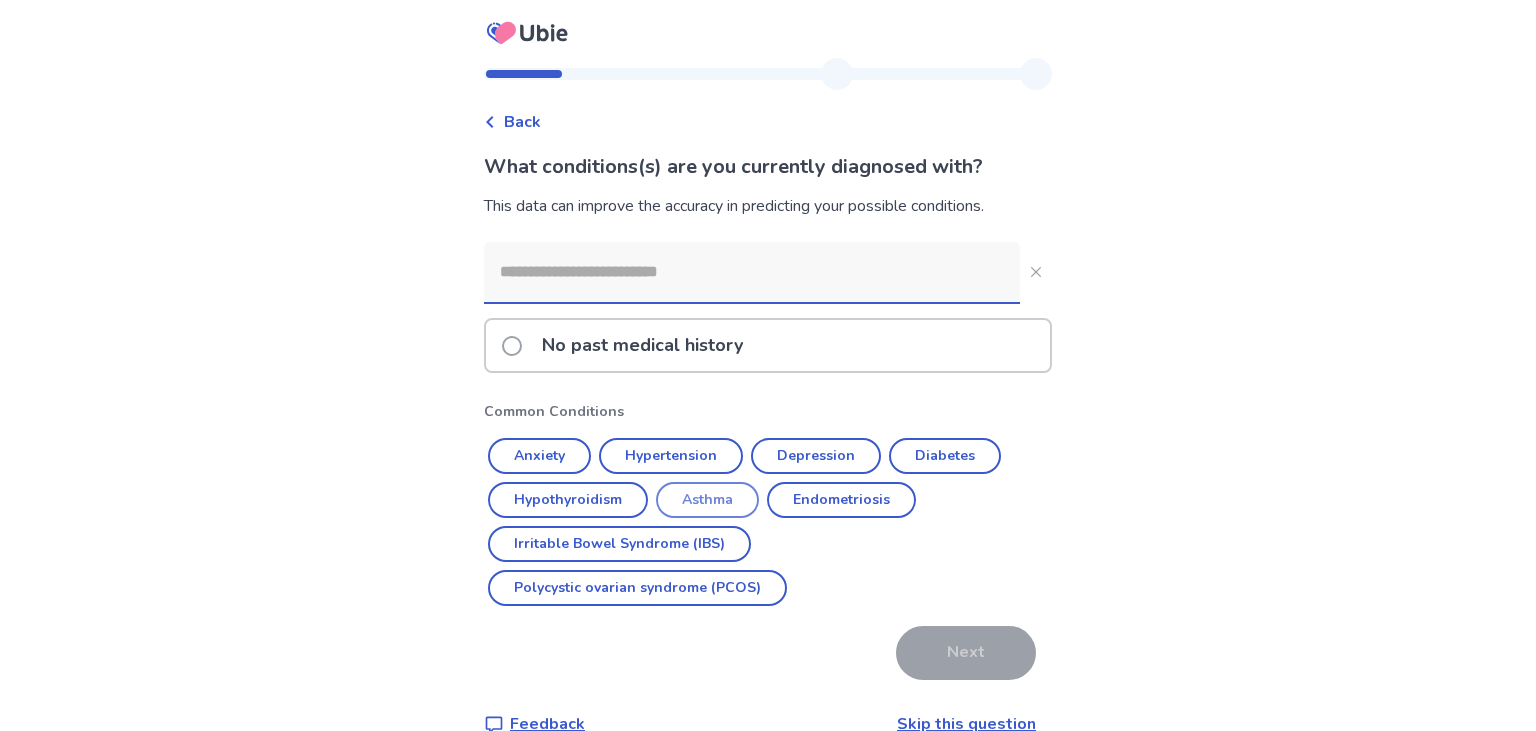 click on "Asthma" at bounding box center (707, 500) 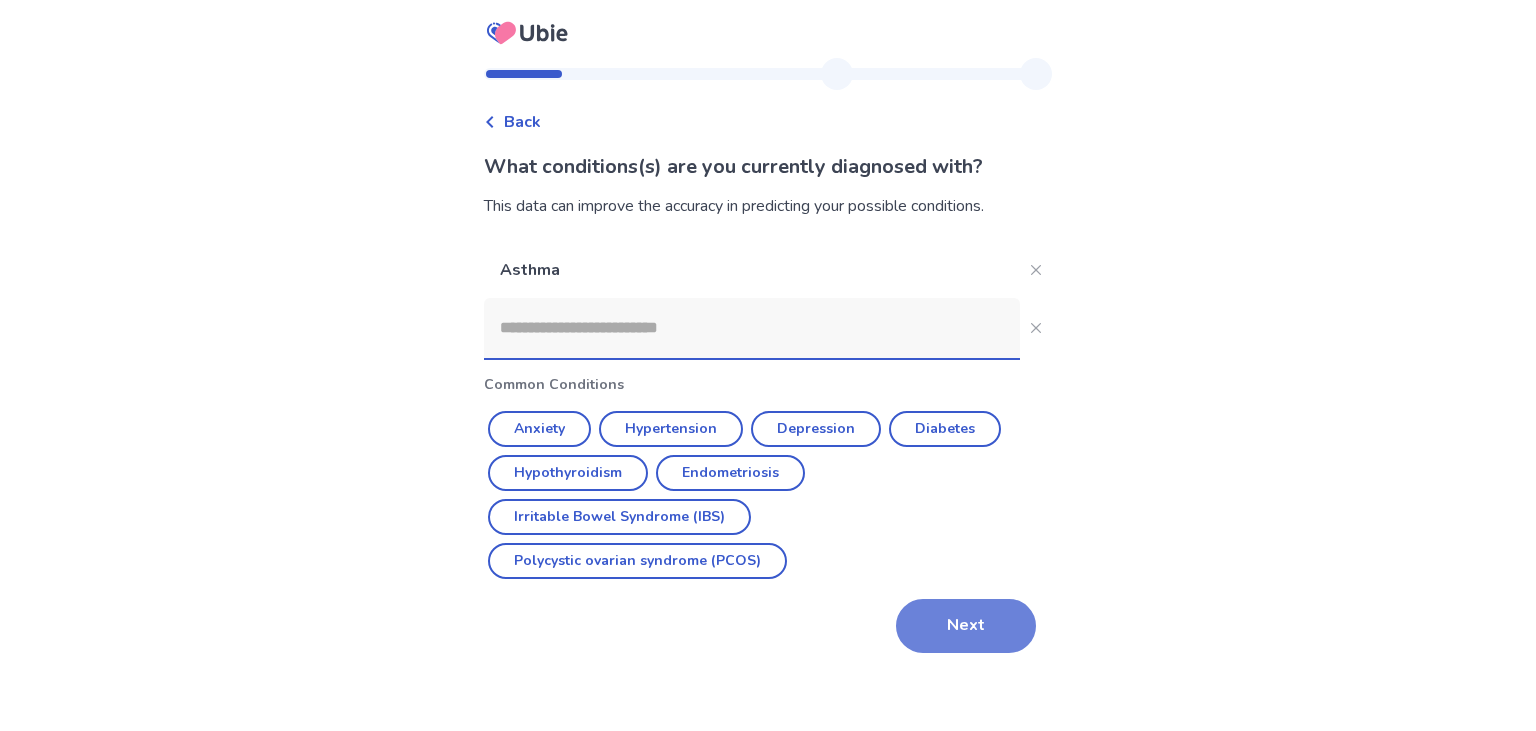 click on "Next" at bounding box center (966, 626) 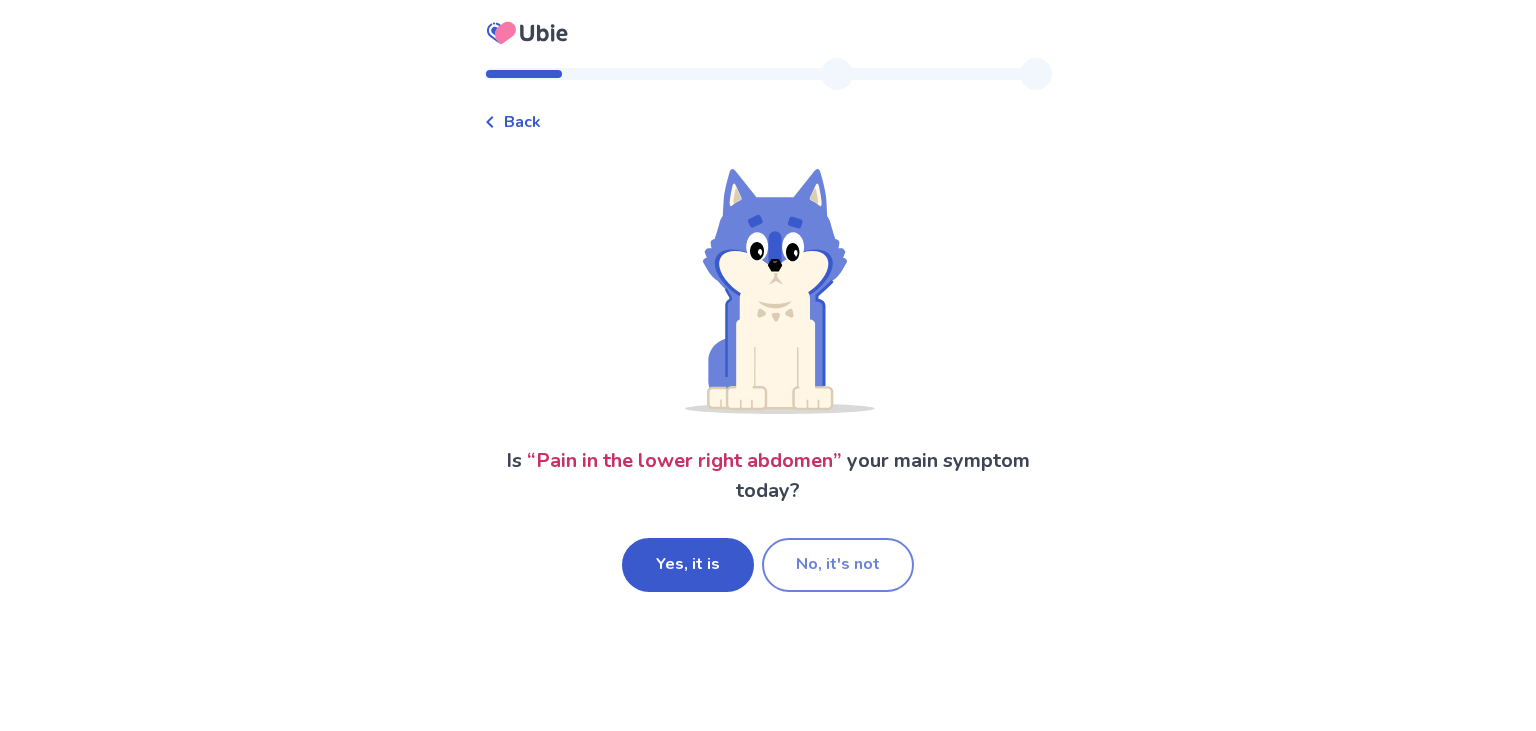 click on "No, it's not" at bounding box center [838, 565] 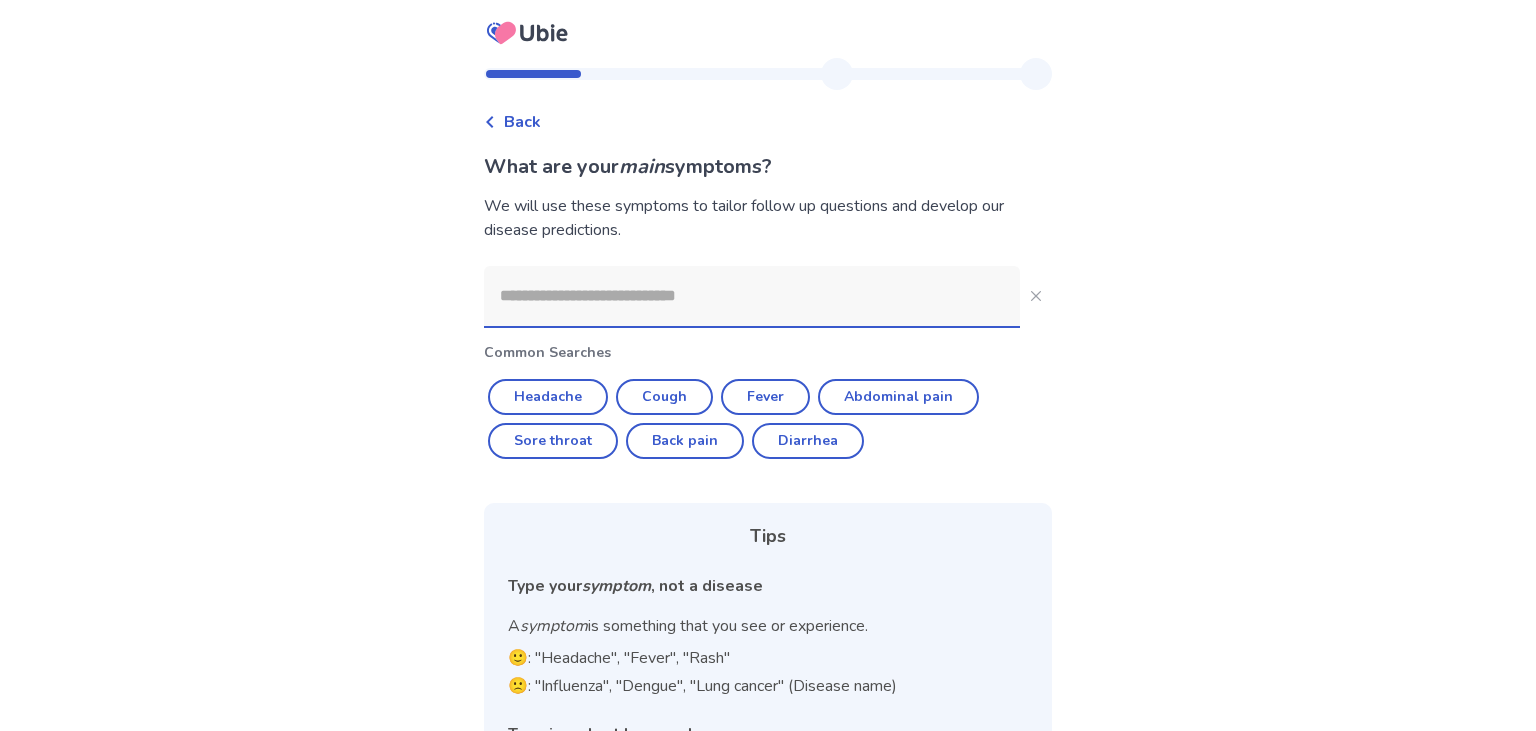 click 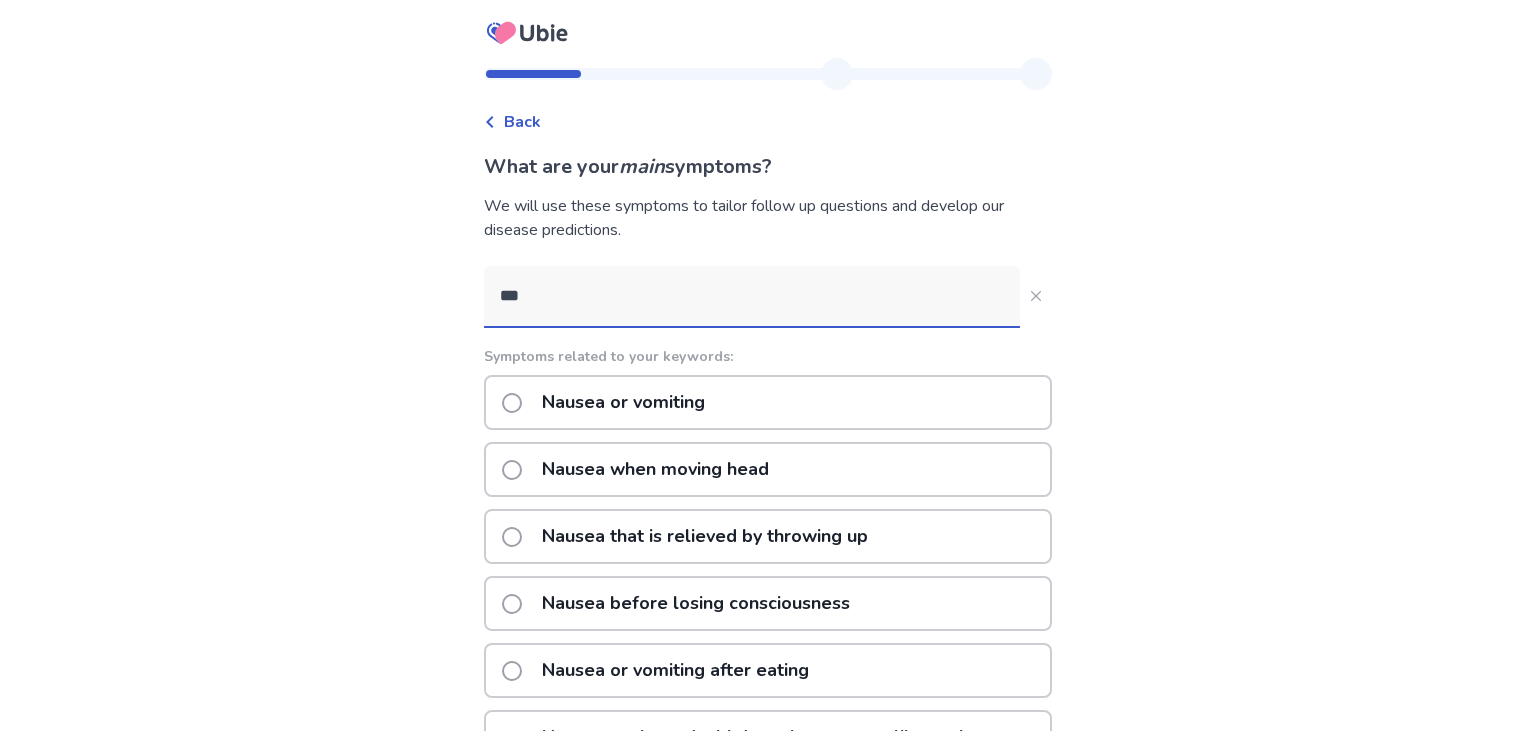 type on "***" 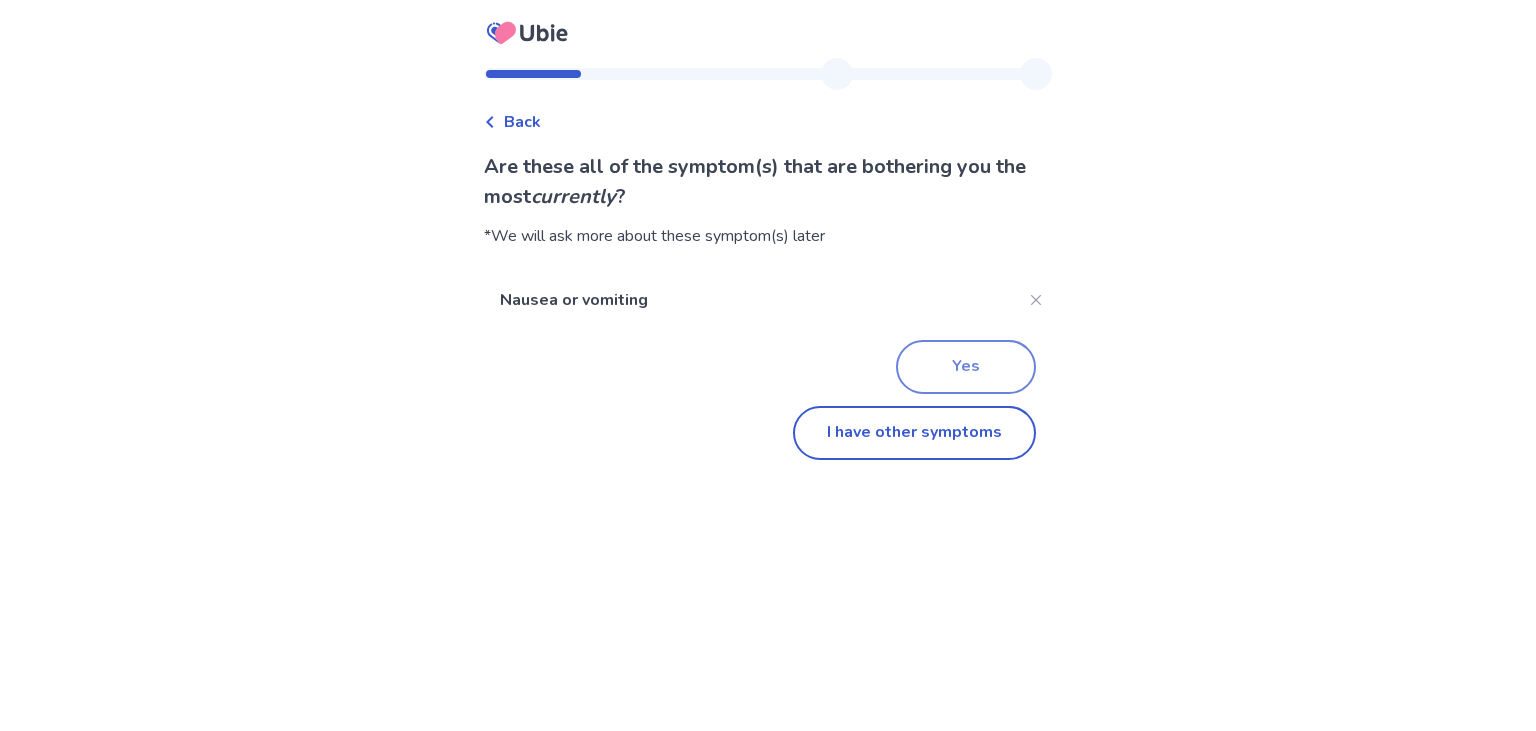 click on "Yes" 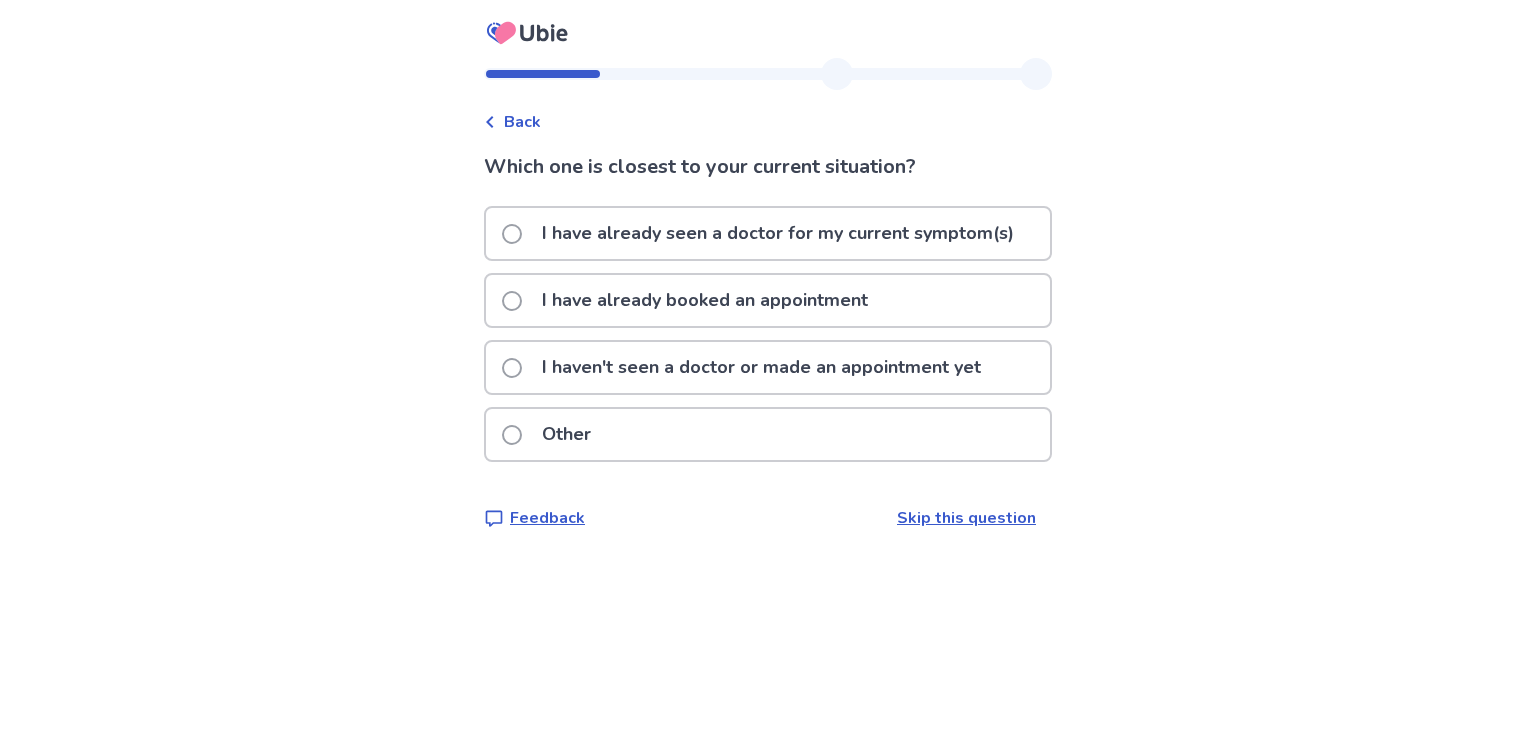 click on "I haven't seen a doctor or made an appointment yet" at bounding box center [761, 367] 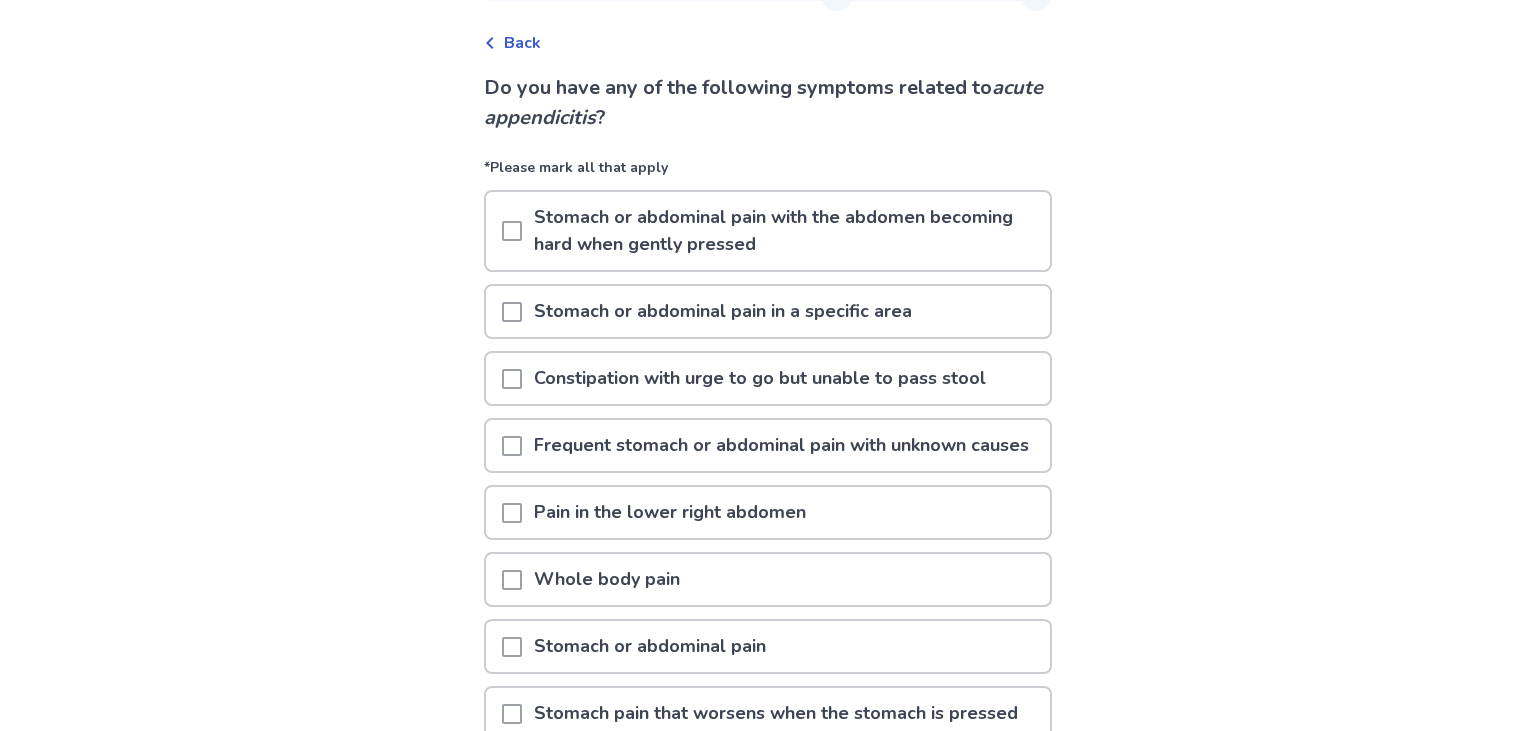 scroll, scrollTop: 78, scrollLeft: 0, axis: vertical 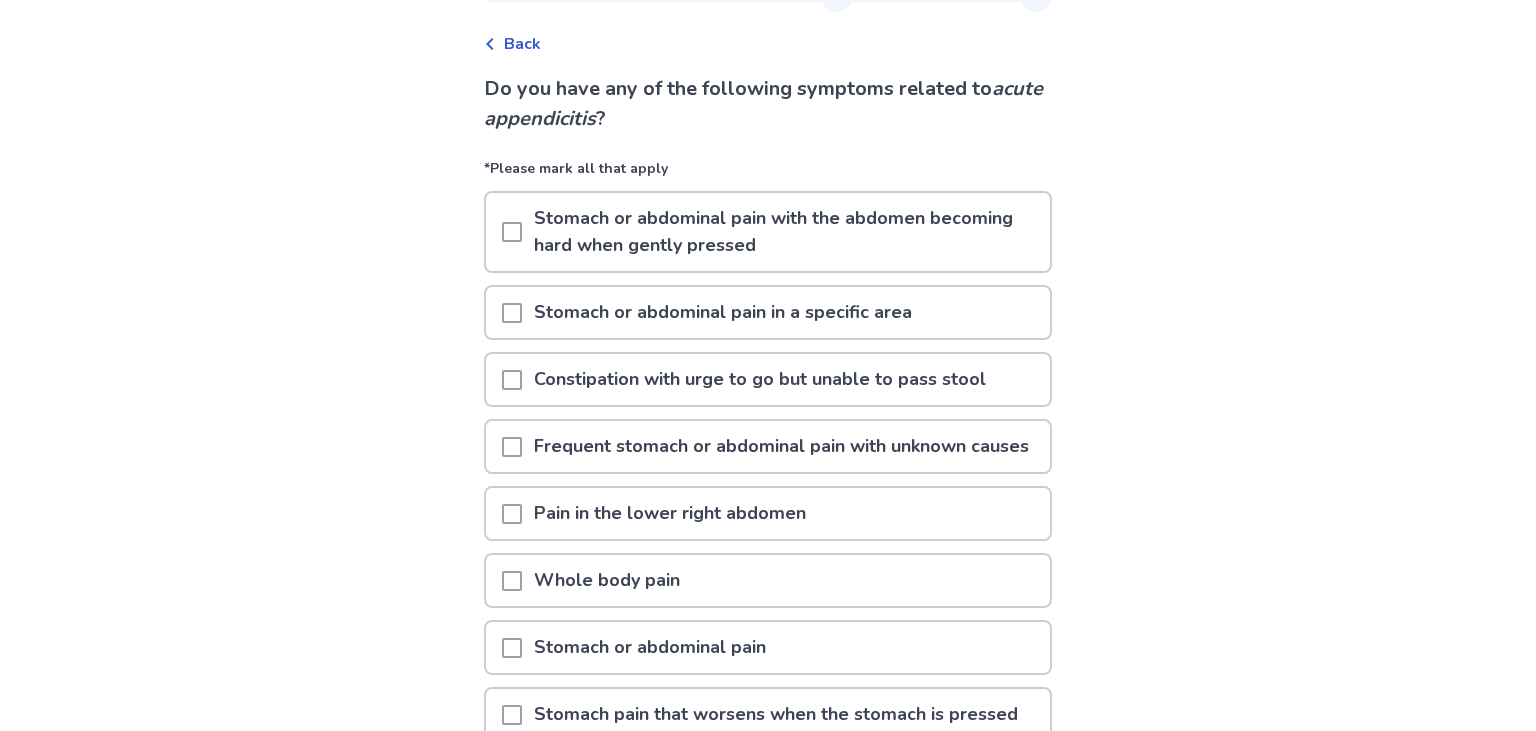 click at bounding box center (512, 514) 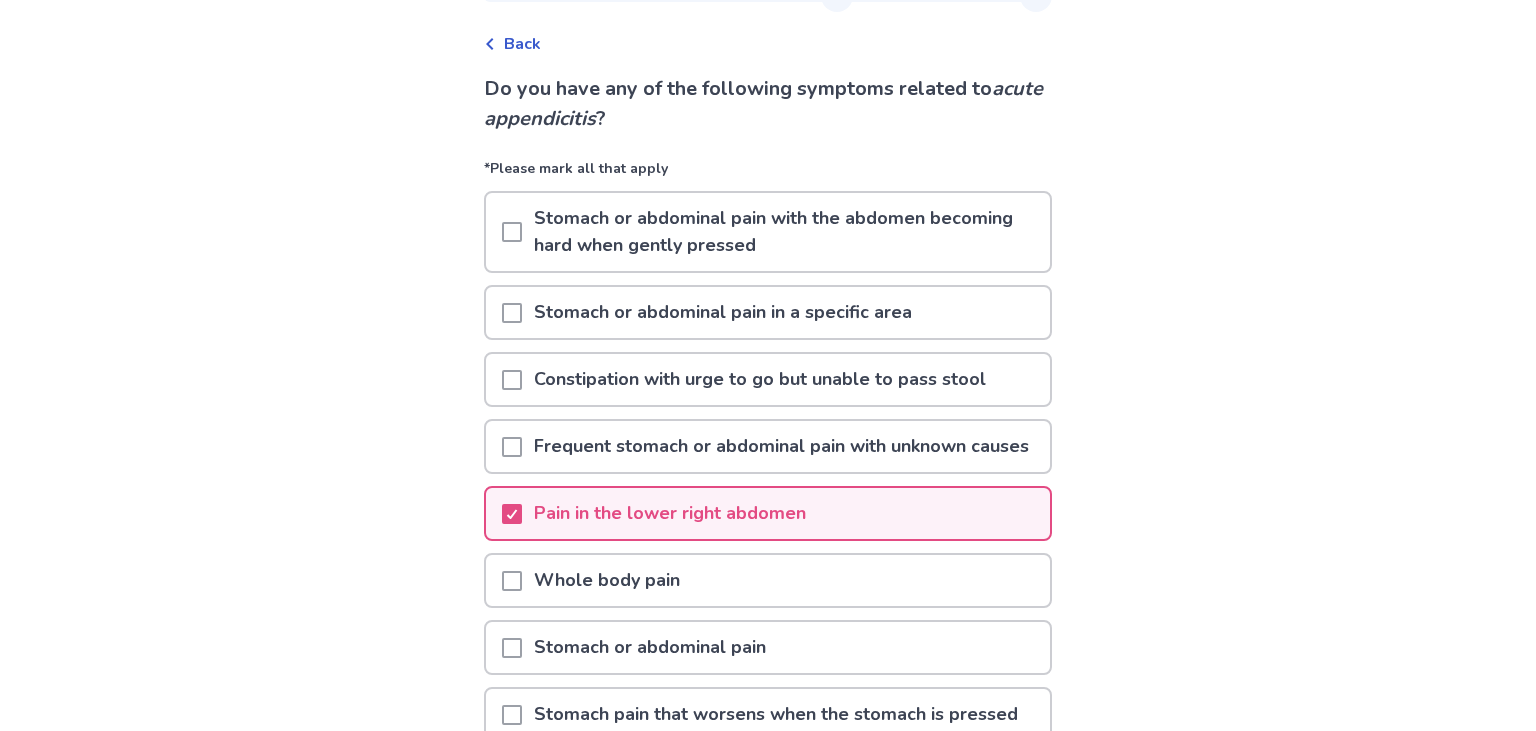 click at bounding box center (512, 380) 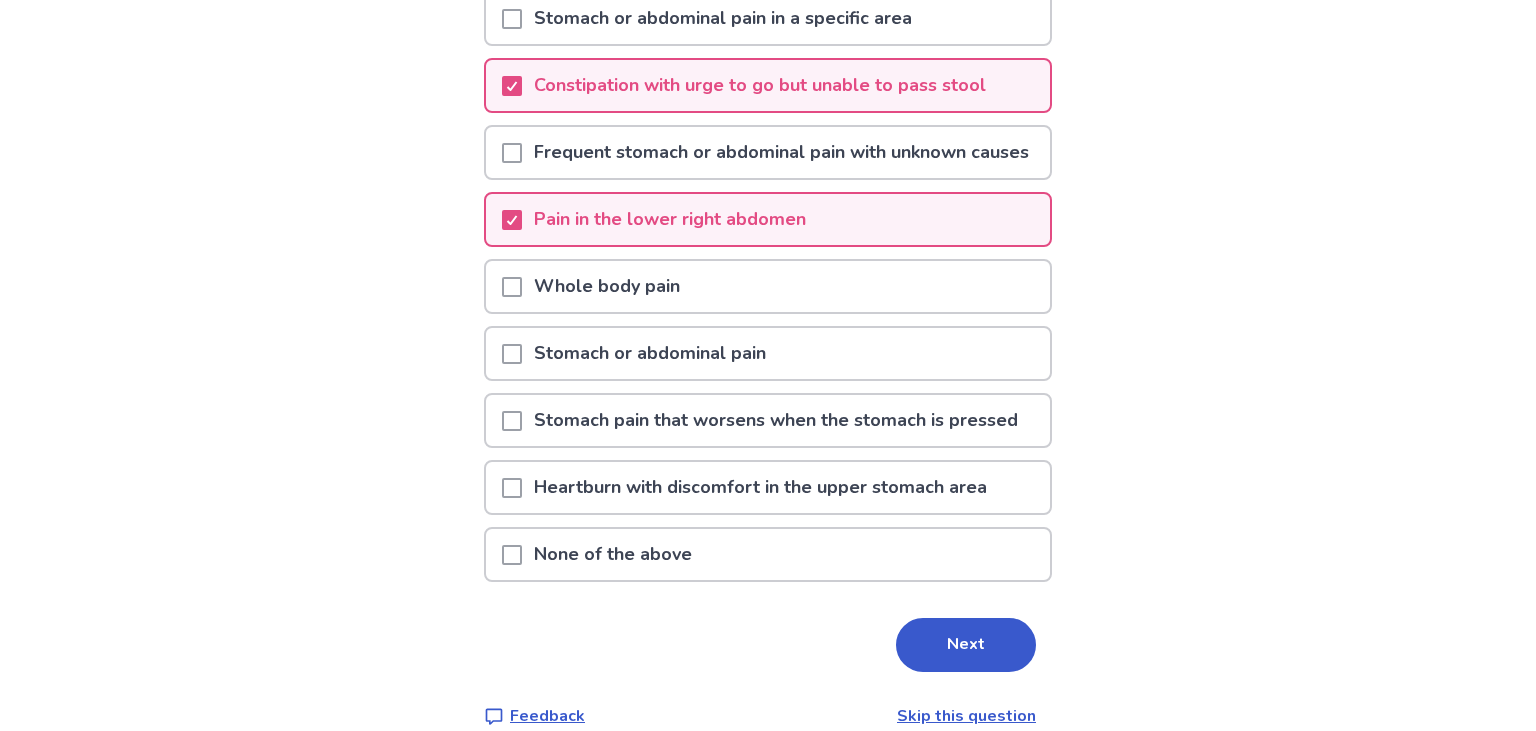 scroll, scrollTop: 371, scrollLeft: 0, axis: vertical 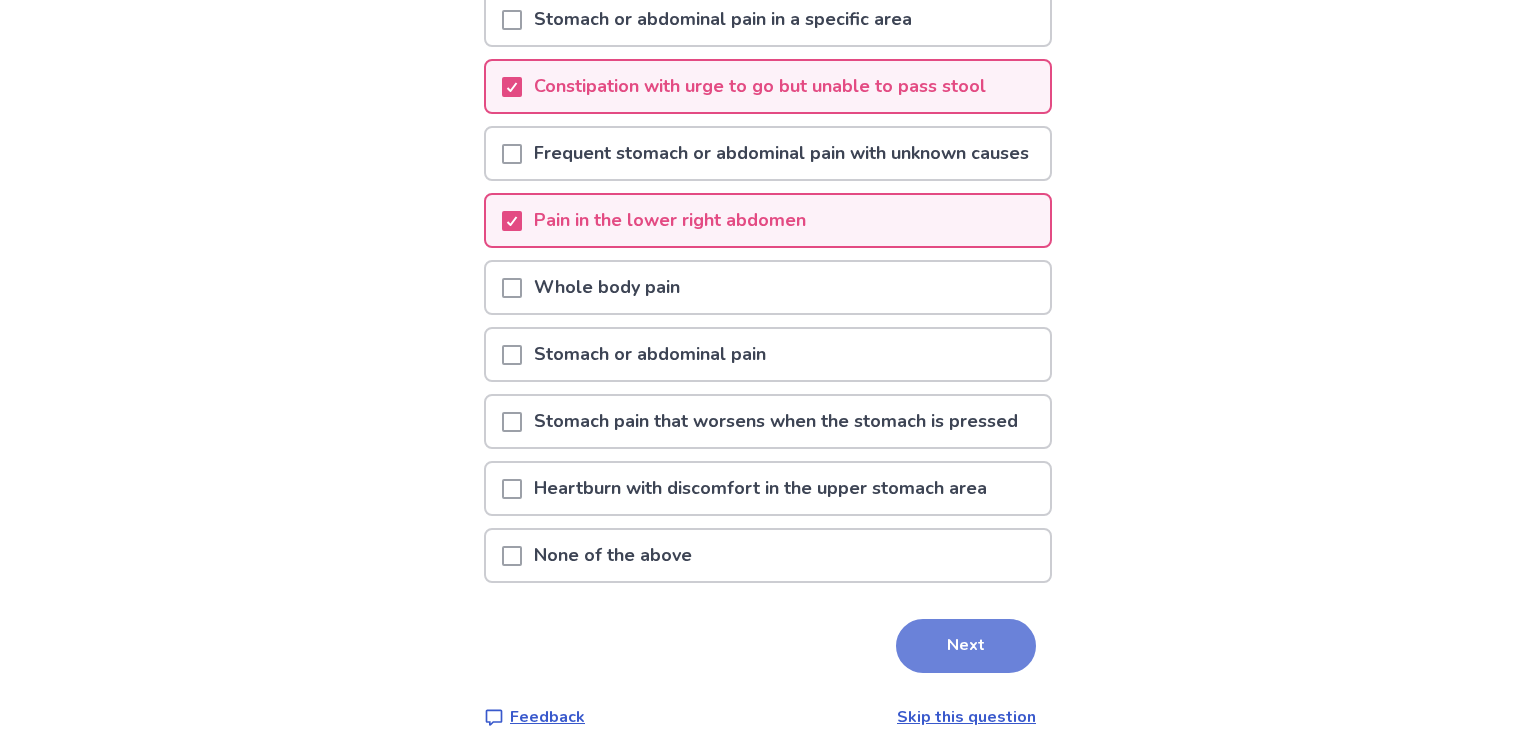 click on "Next" at bounding box center (966, 646) 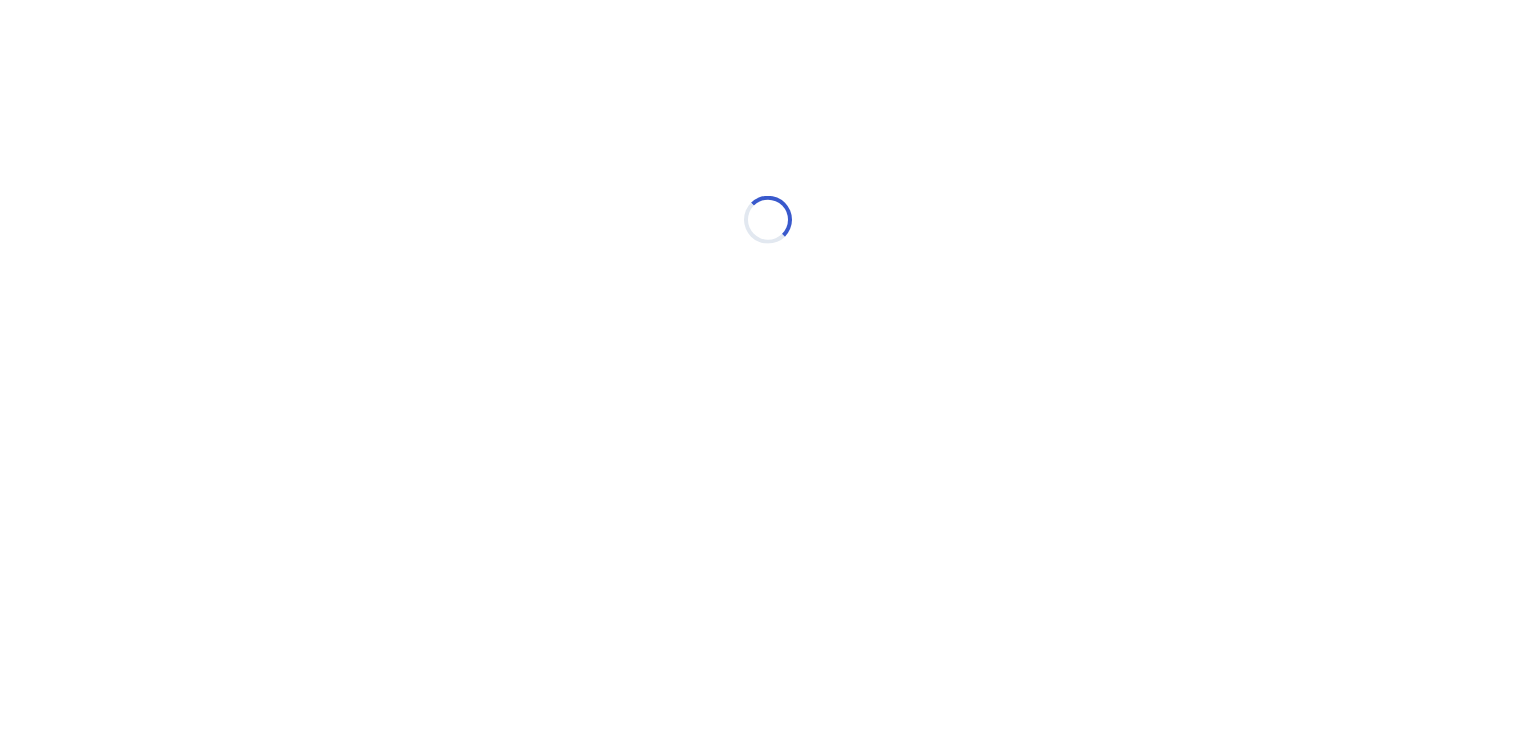scroll, scrollTop: 0, scrollLeft: 0, axis: both 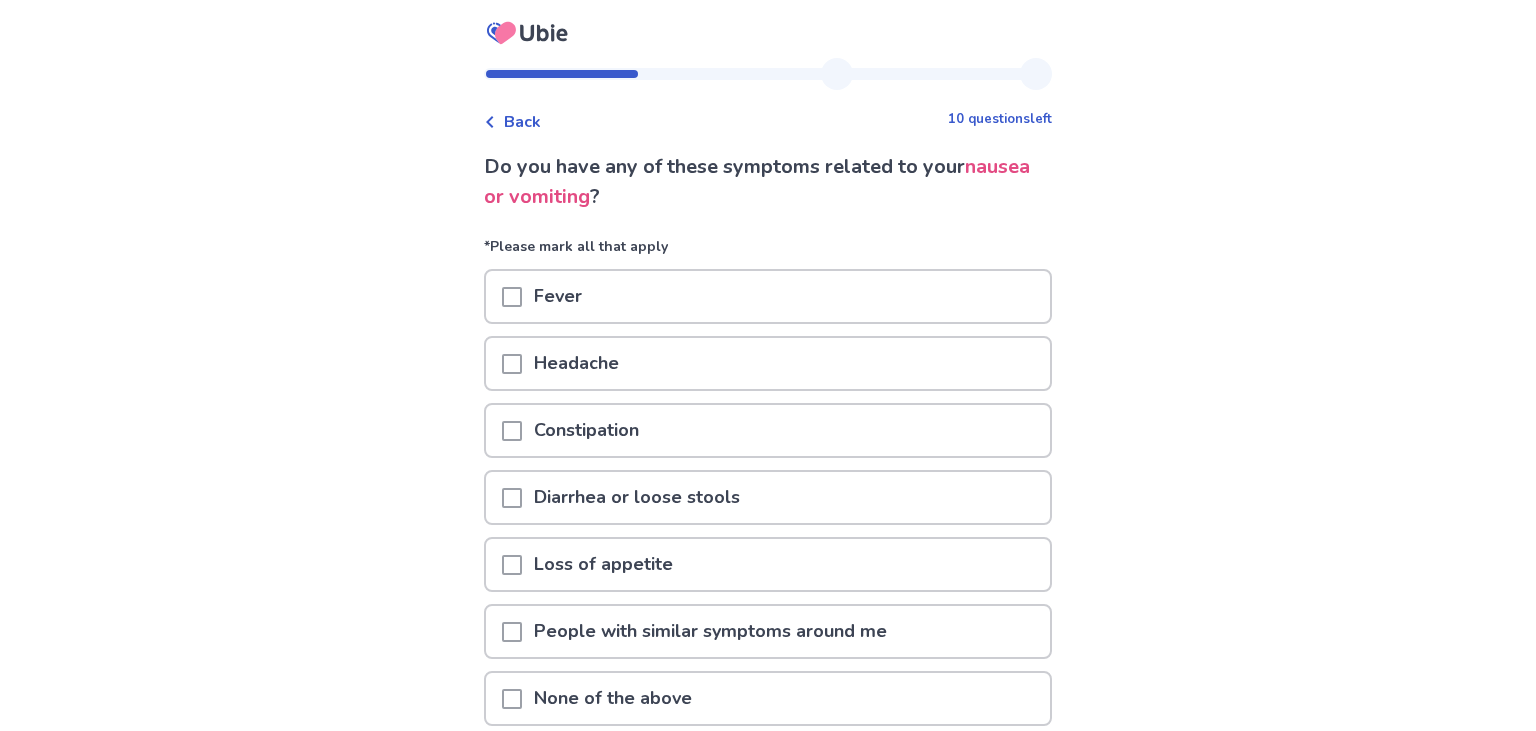 click at bounding box center (512, 364) 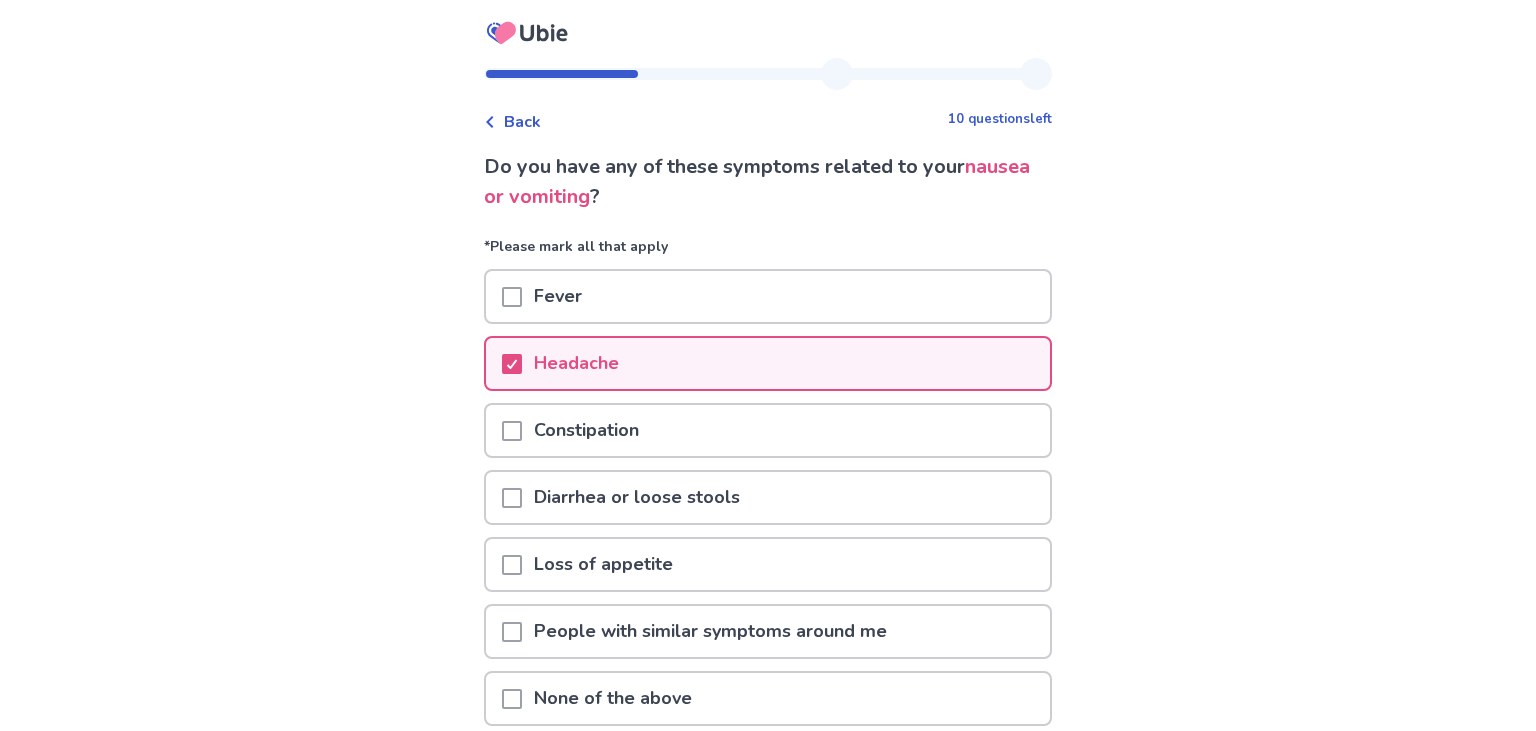 click at bounding box center (512, 565) 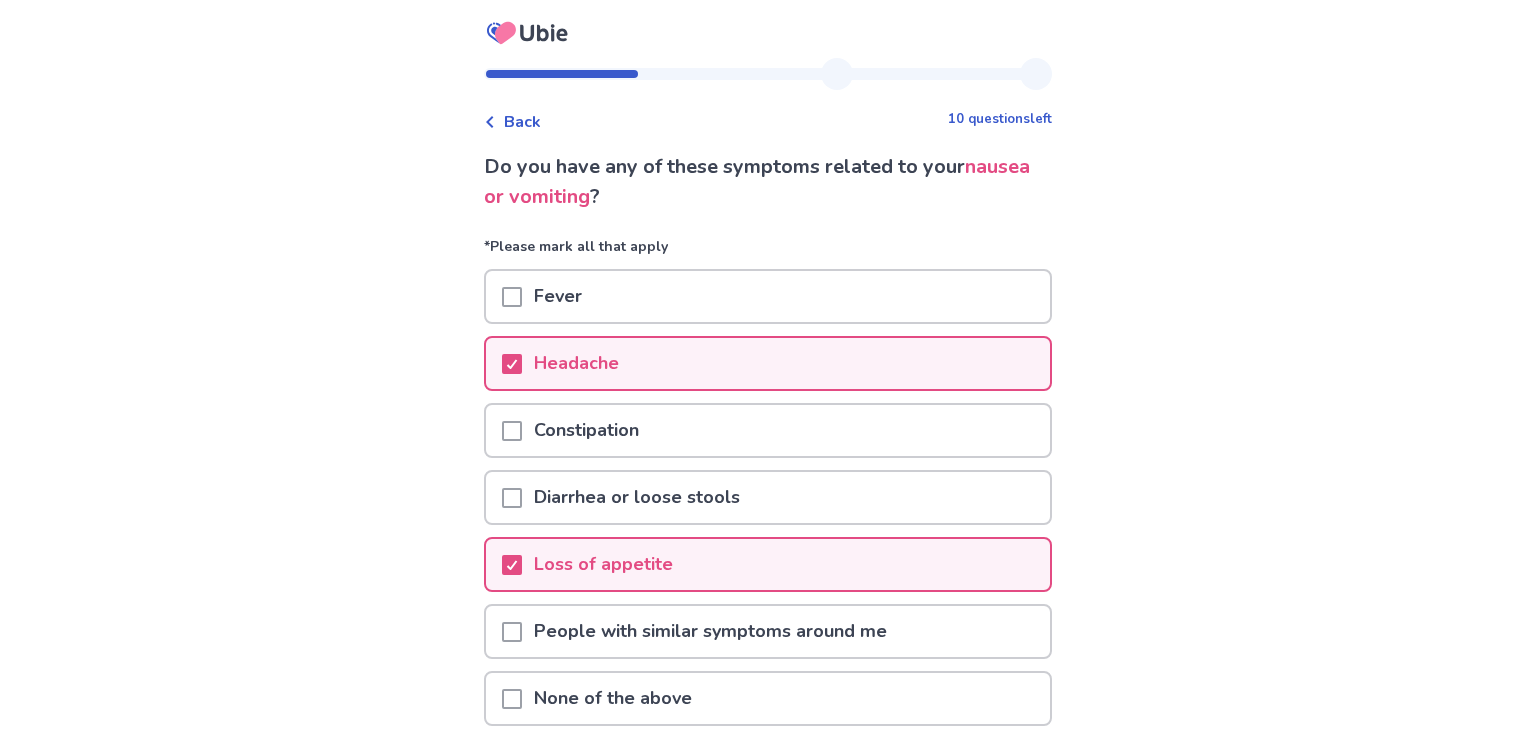 click on "Back 10   questions  left Do you have any of these symptoms related to your  nausea or vomiting ? *Please mark all that apply Fever Headache Constipation Diarrhea or loose stools Loss of appetite People with similar symptoms around me None of the above Next Feedback Skip this question" at bounding box center [768, 452] 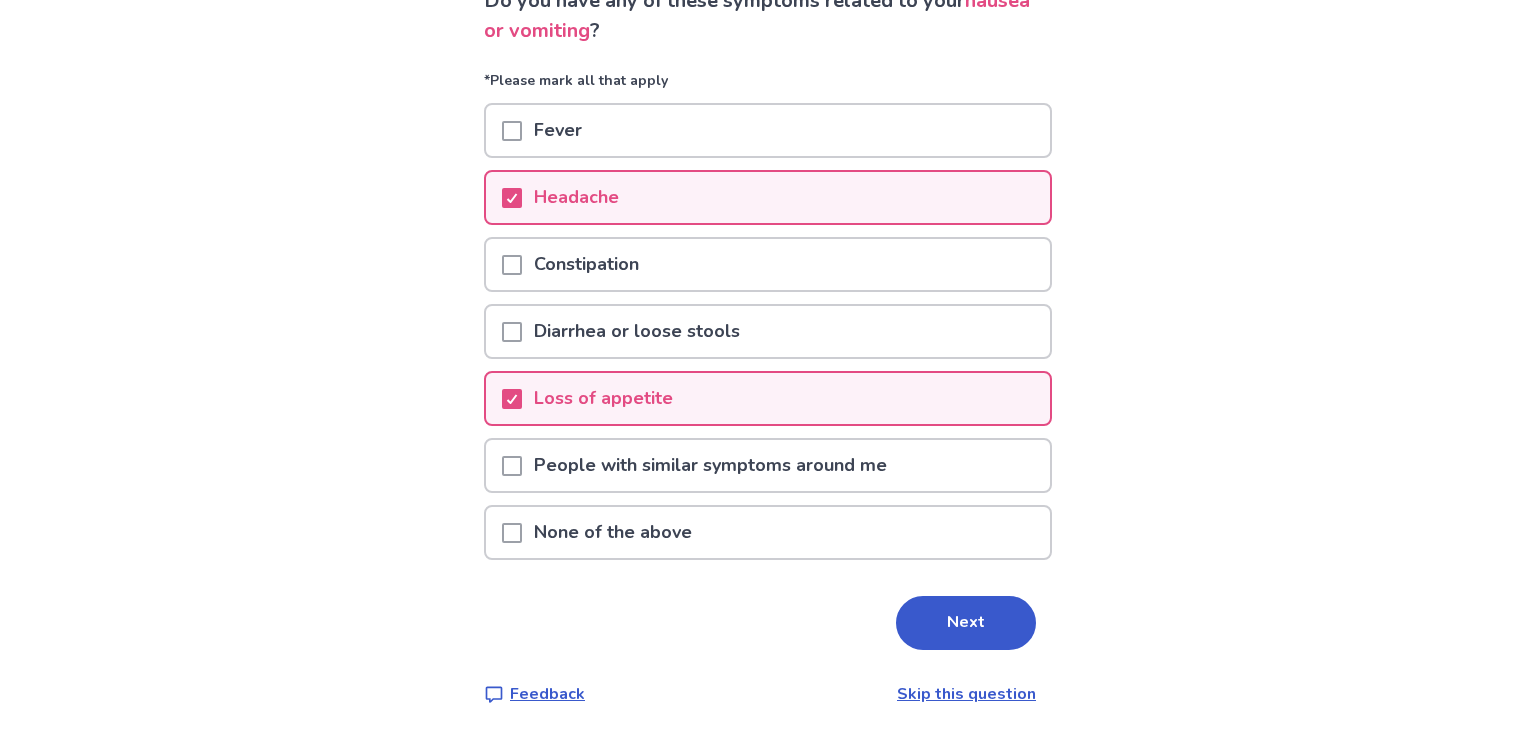 scroll, scrollTop: 167, scrollLeft: 0, axis: vertical 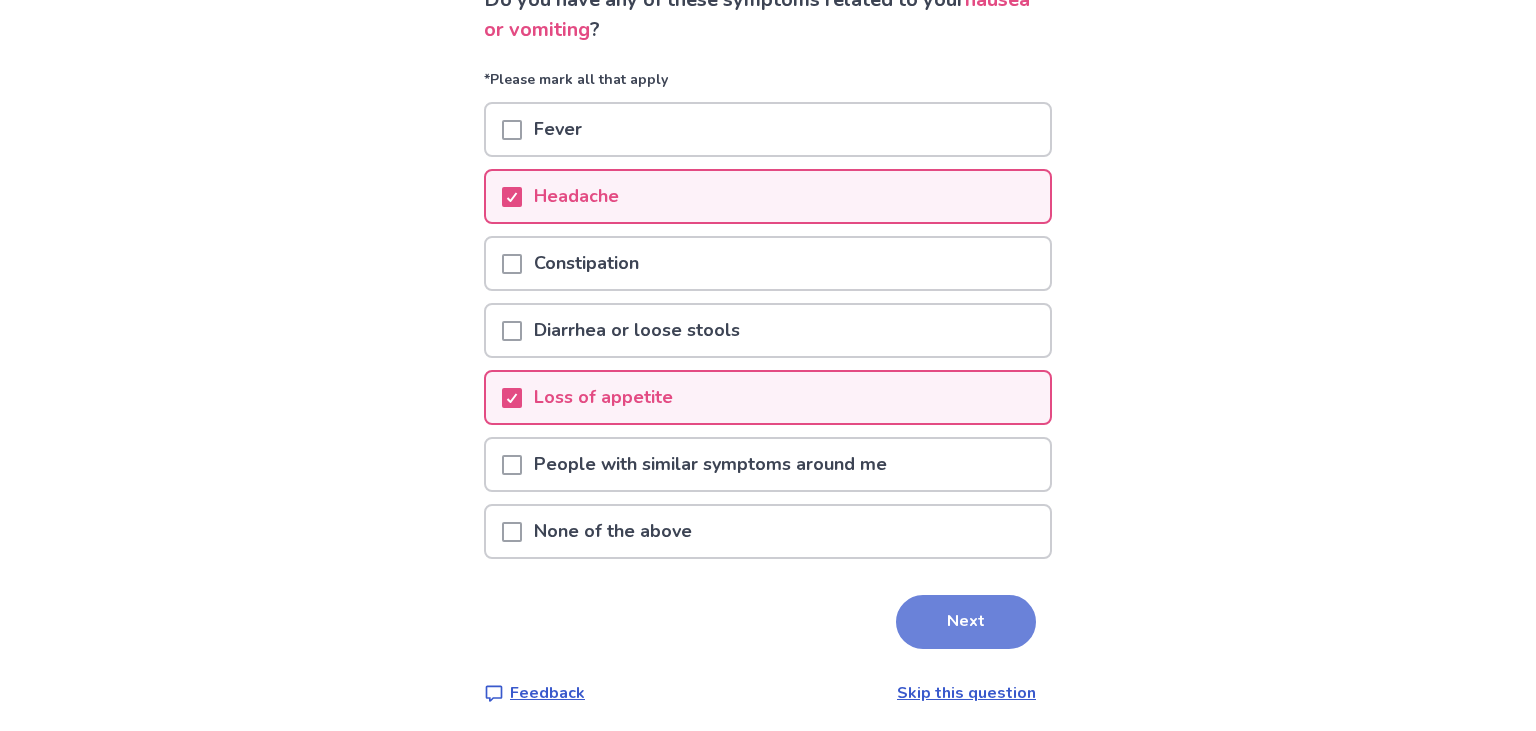 click on "Next" at bounding box center [966, 622] 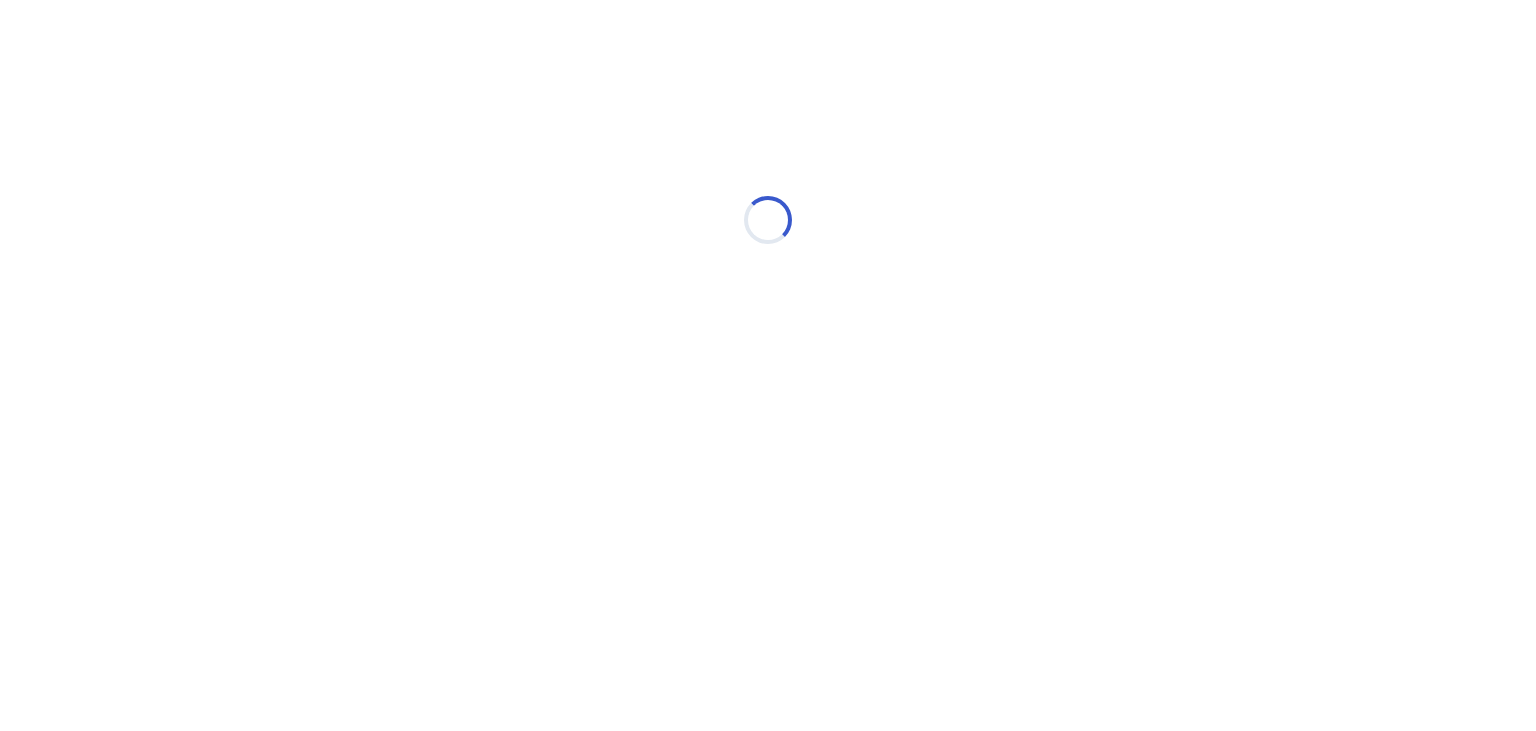 select on "*" 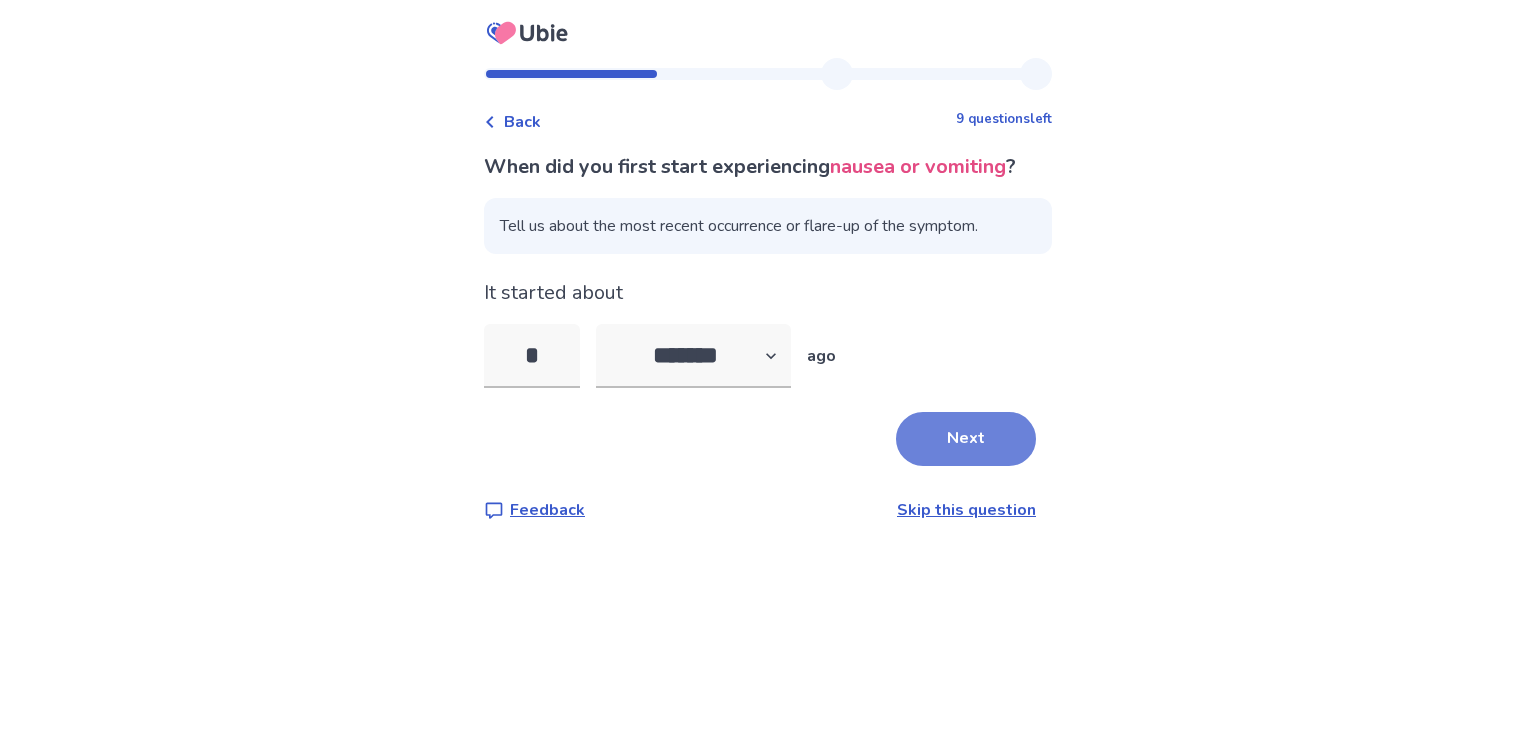 type on "*" 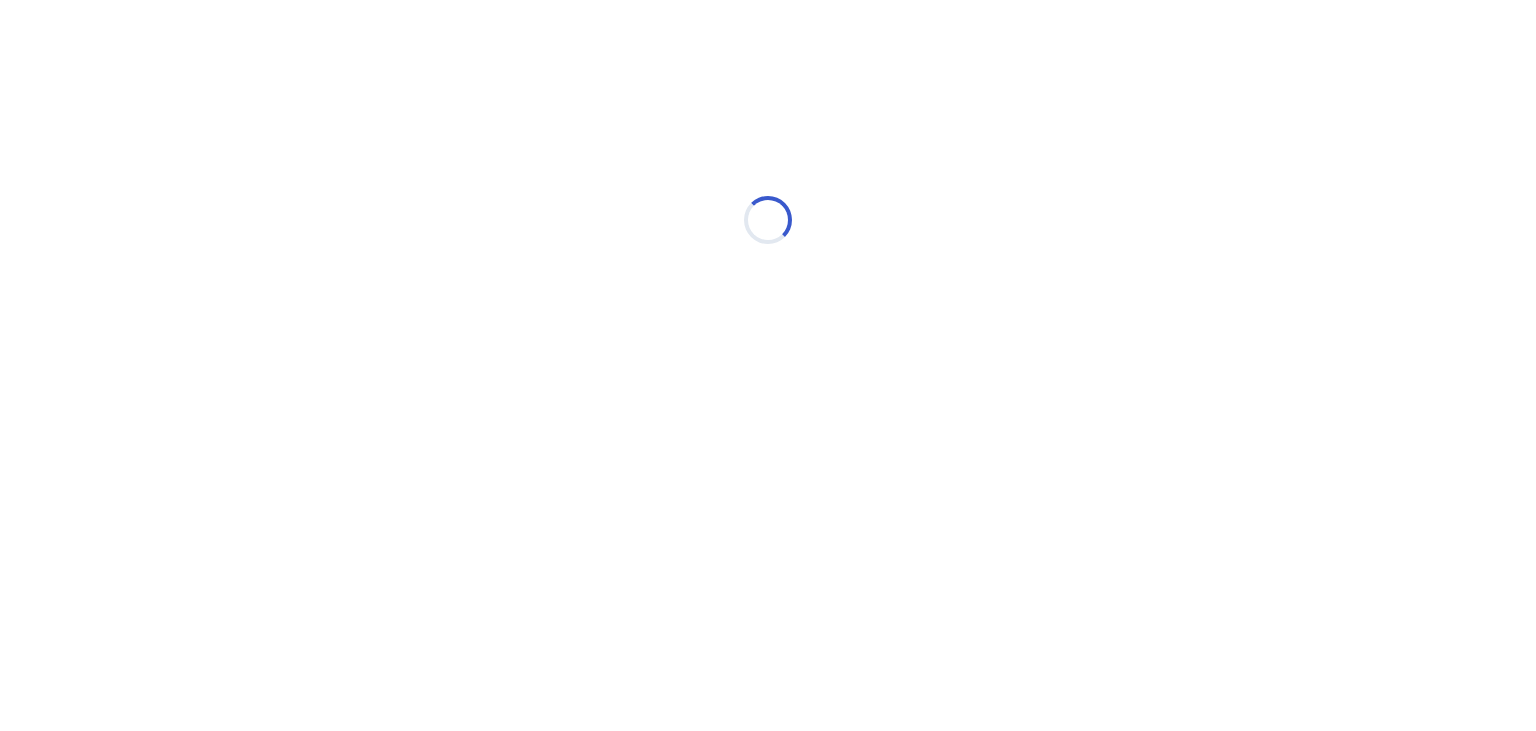select on "*" 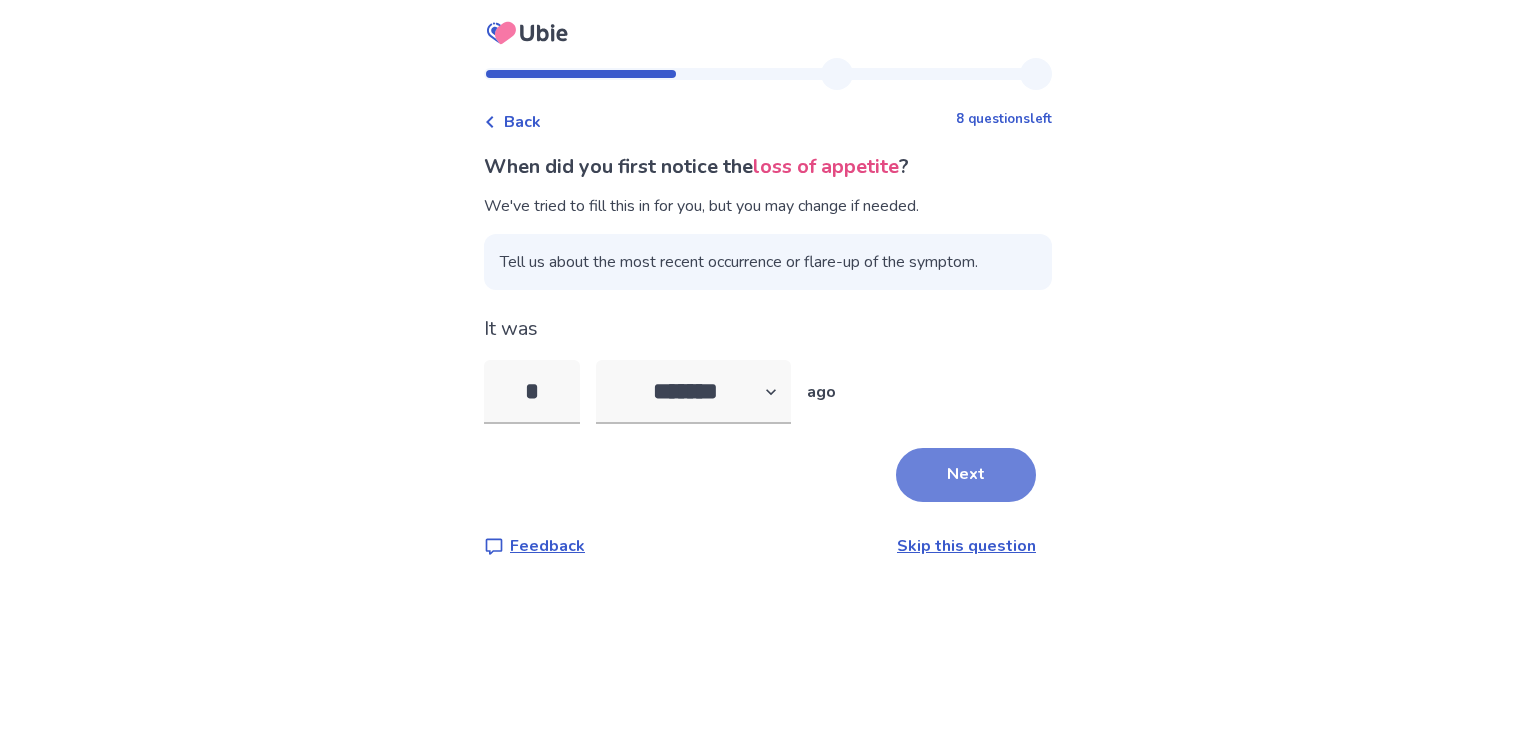 click on "Next" at bounding box center [966, 475] 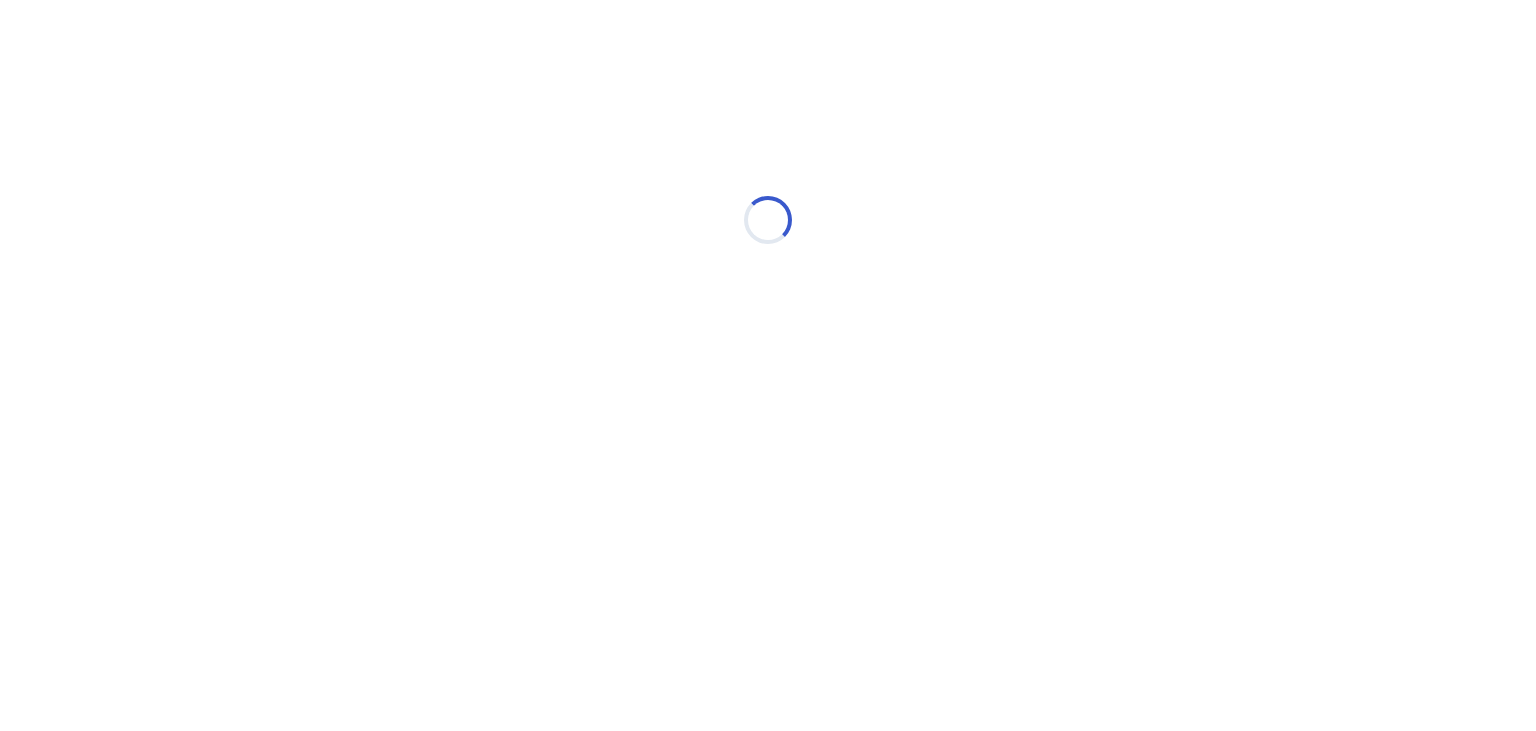 select on "*" 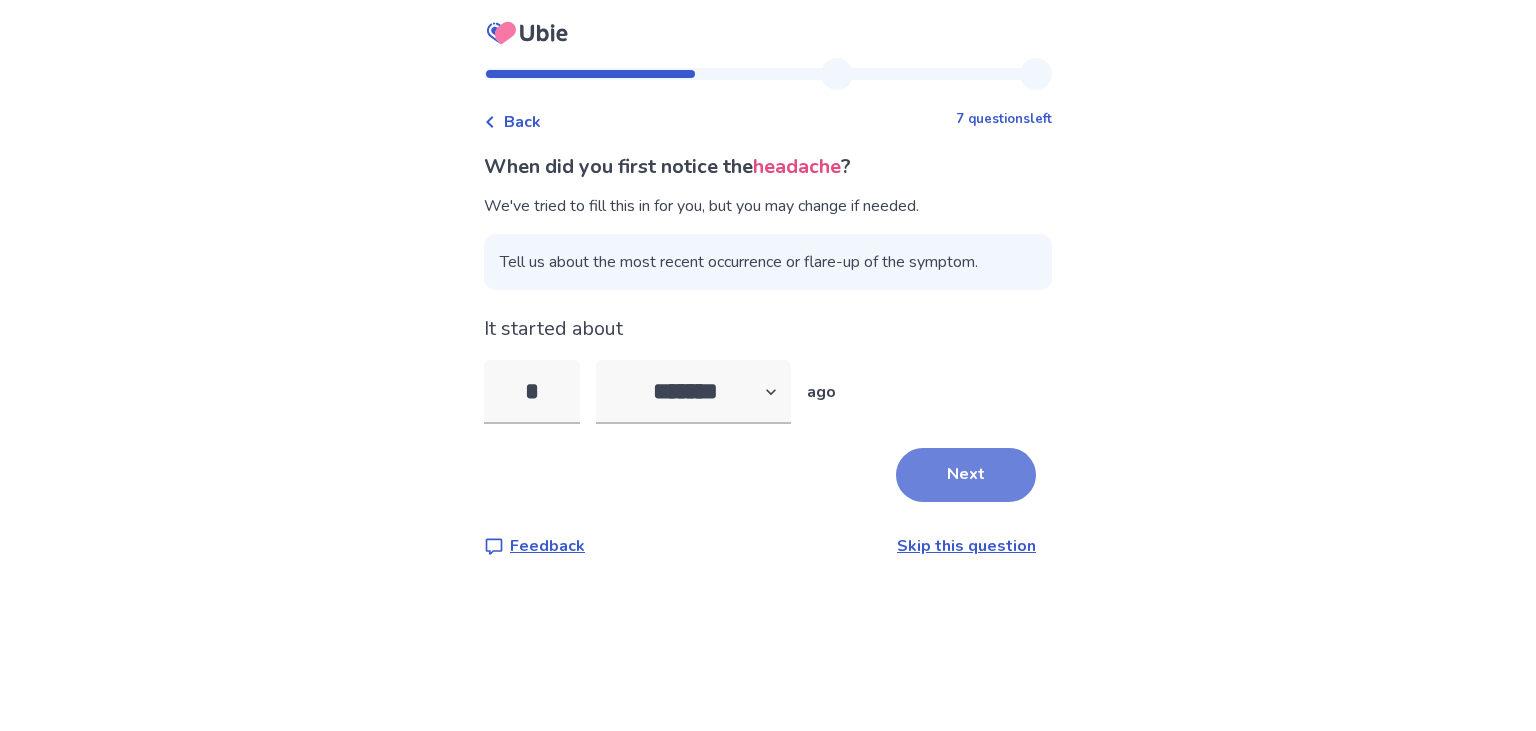 click on "Next" at bounding box center (966, 475) 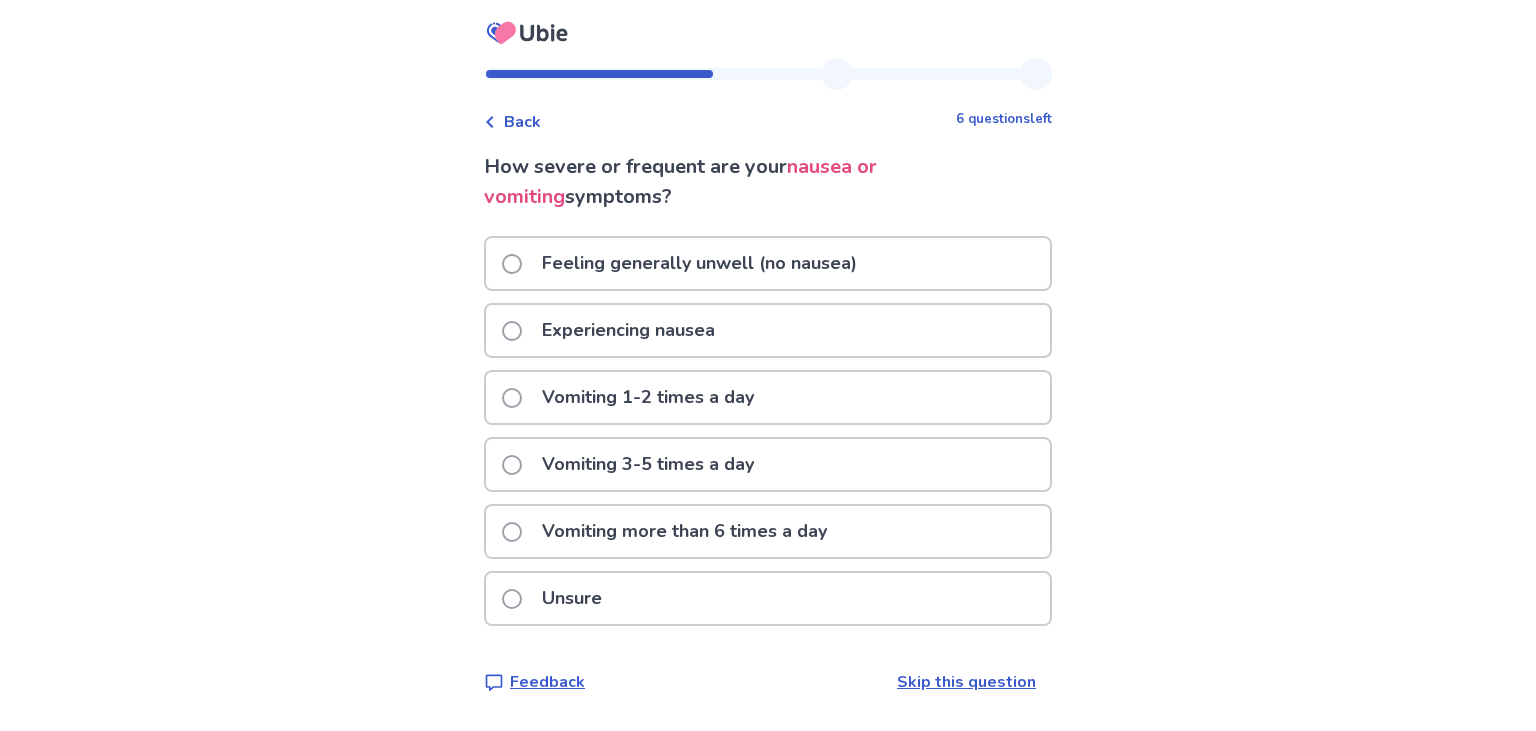 click on "Experiencing nausea" at bounding box center (614, 330) 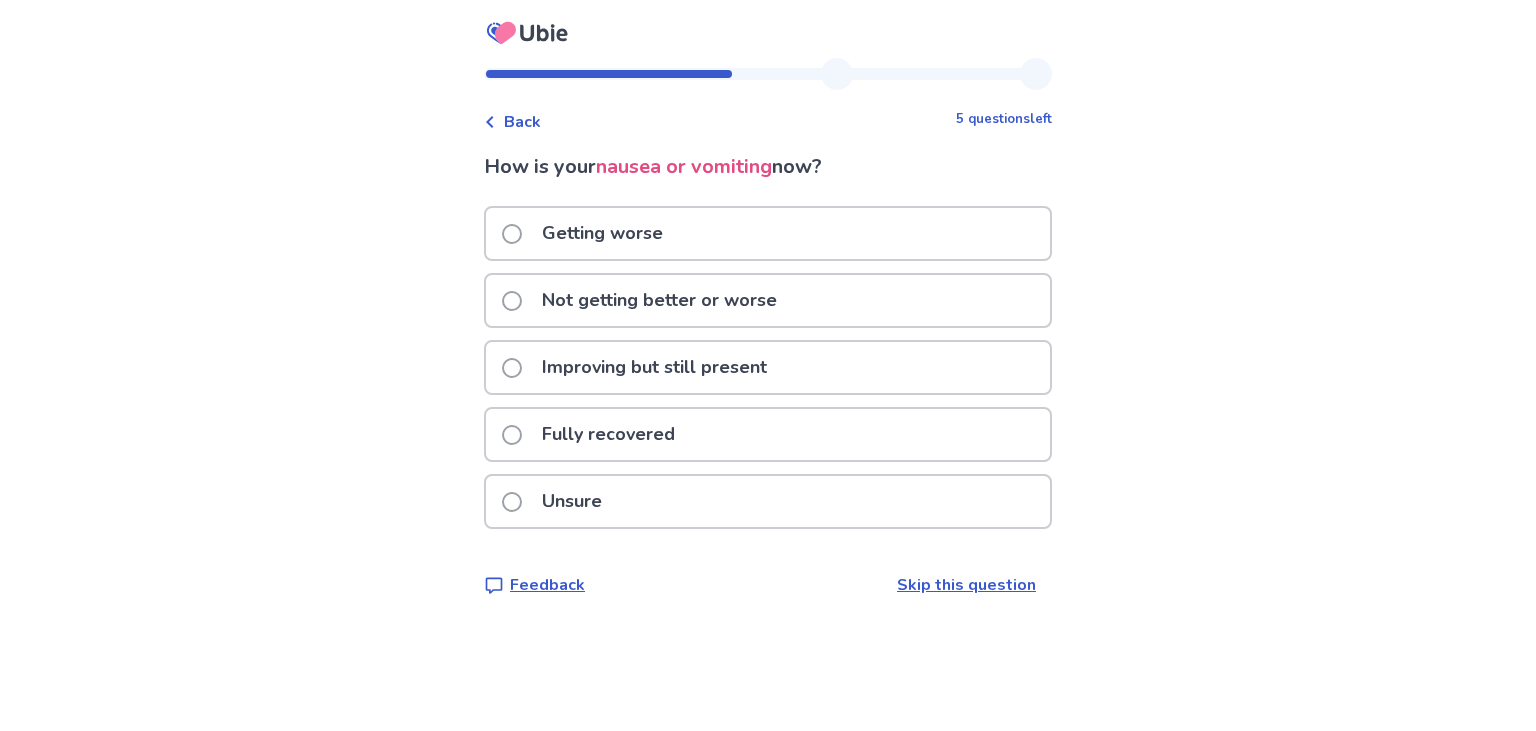 click on "Not getting better or worse" at bounding box center (659, 300) 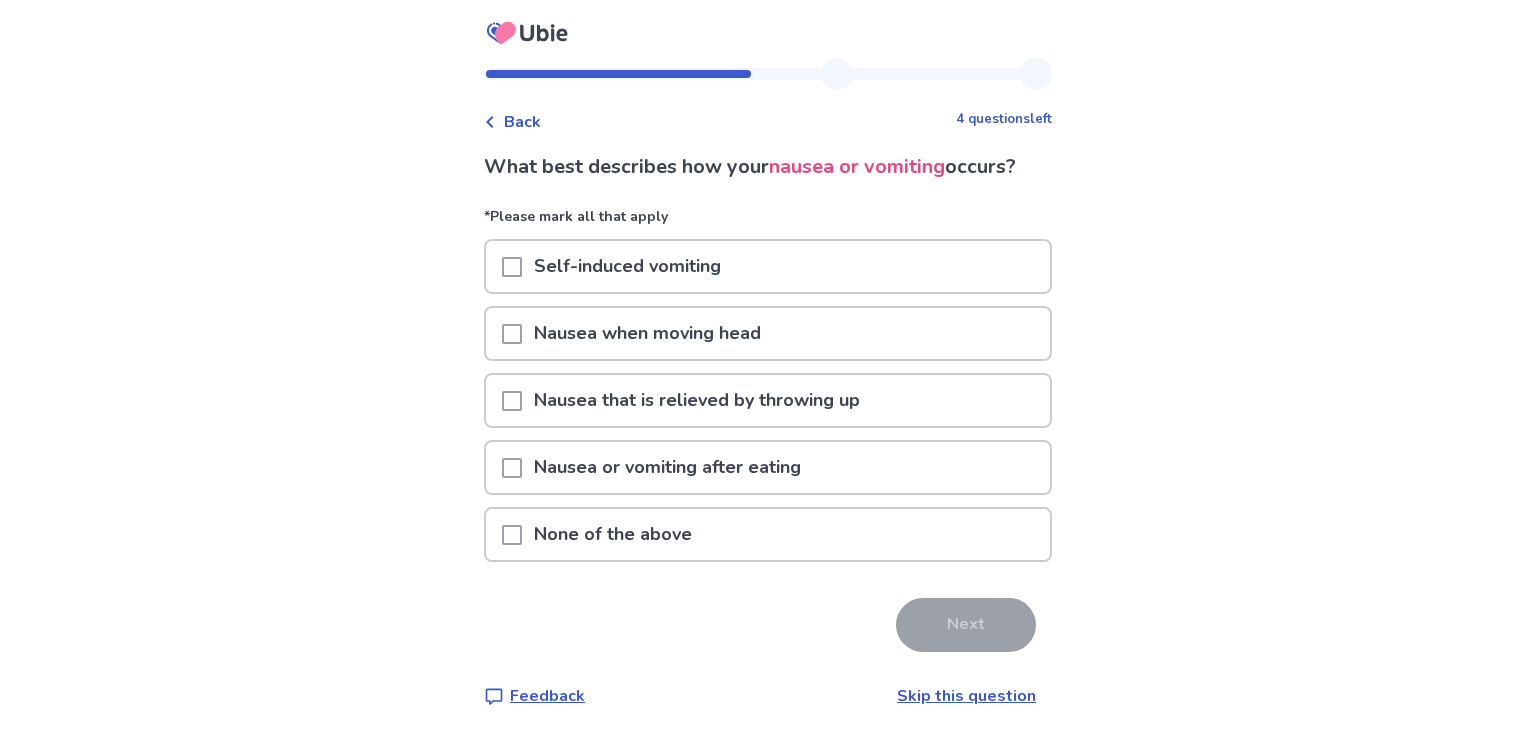 click on "Nausea that is relieved by throwing up" at bounding box center (697, 400) 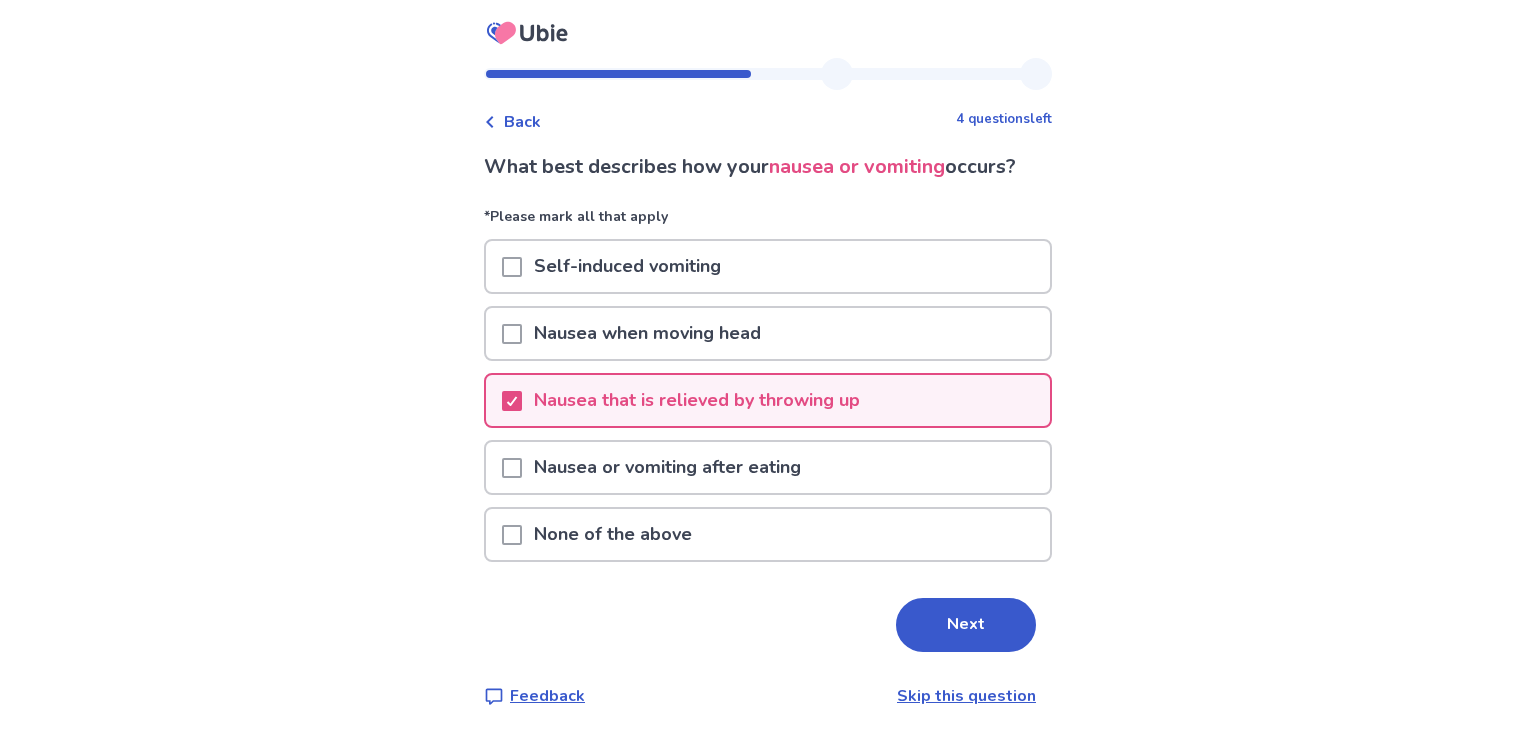 click on "Nausea or vomiting after eating" at bounding box center (667, 467) 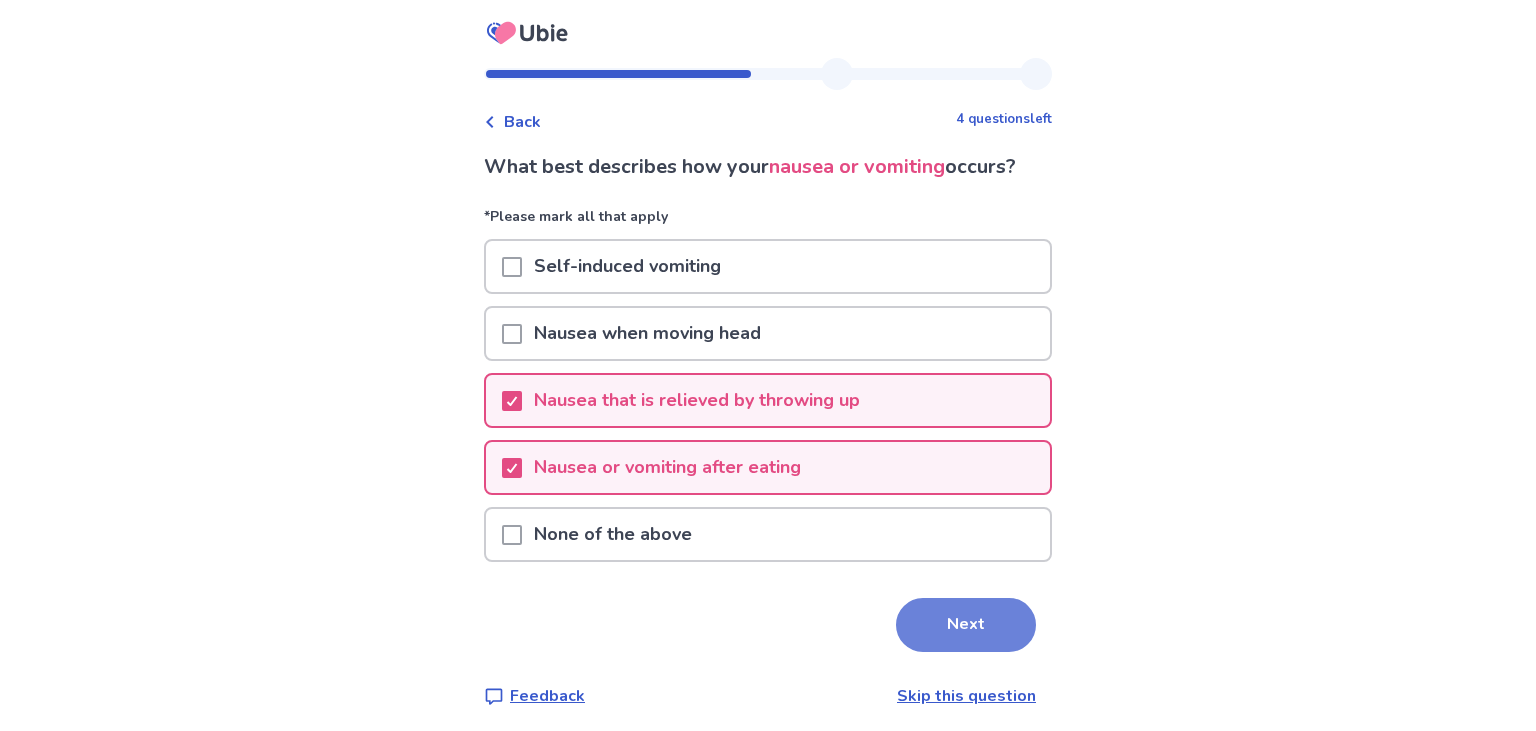 click on "Next" at bounding box center [966, 625] 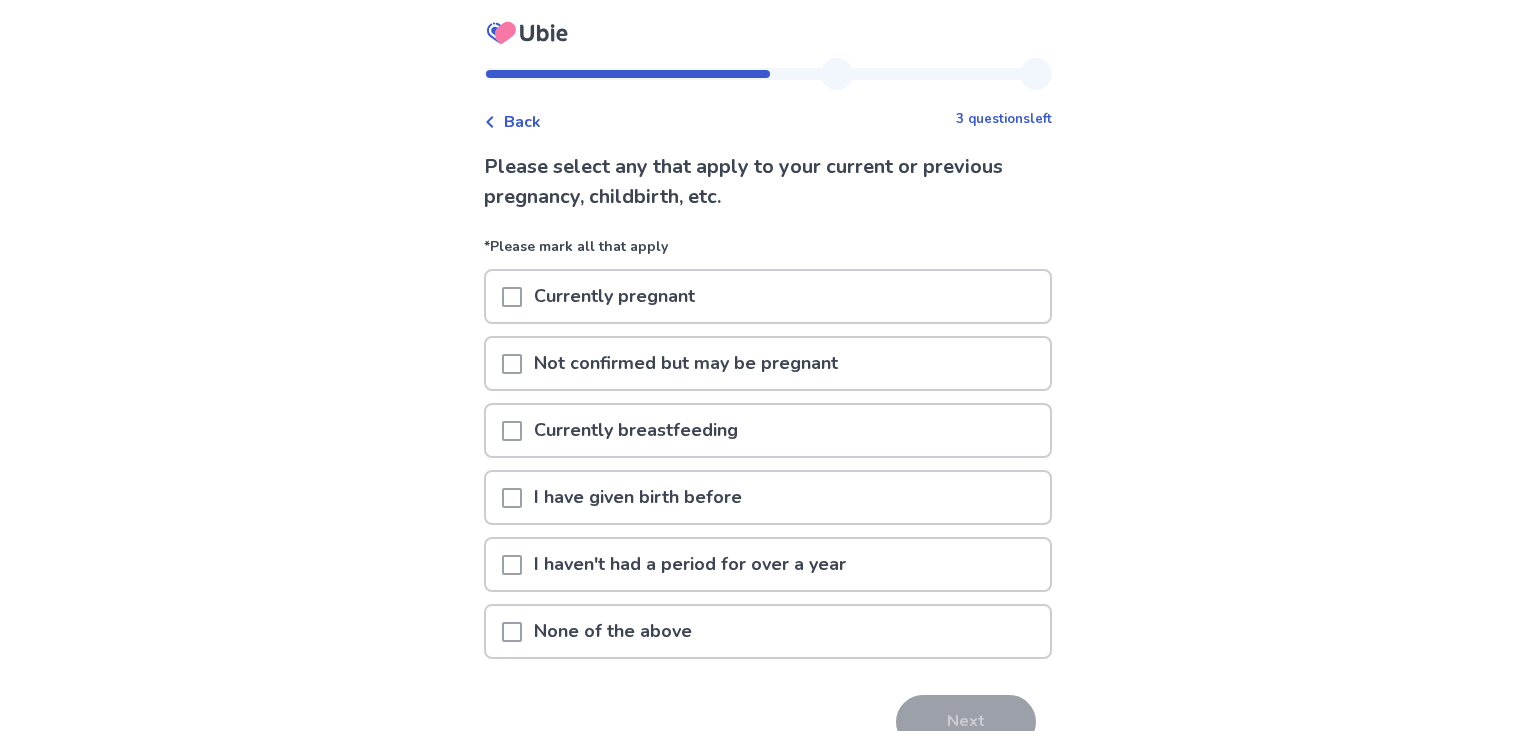 click on "None of the above" at bounding box center [613, 631] 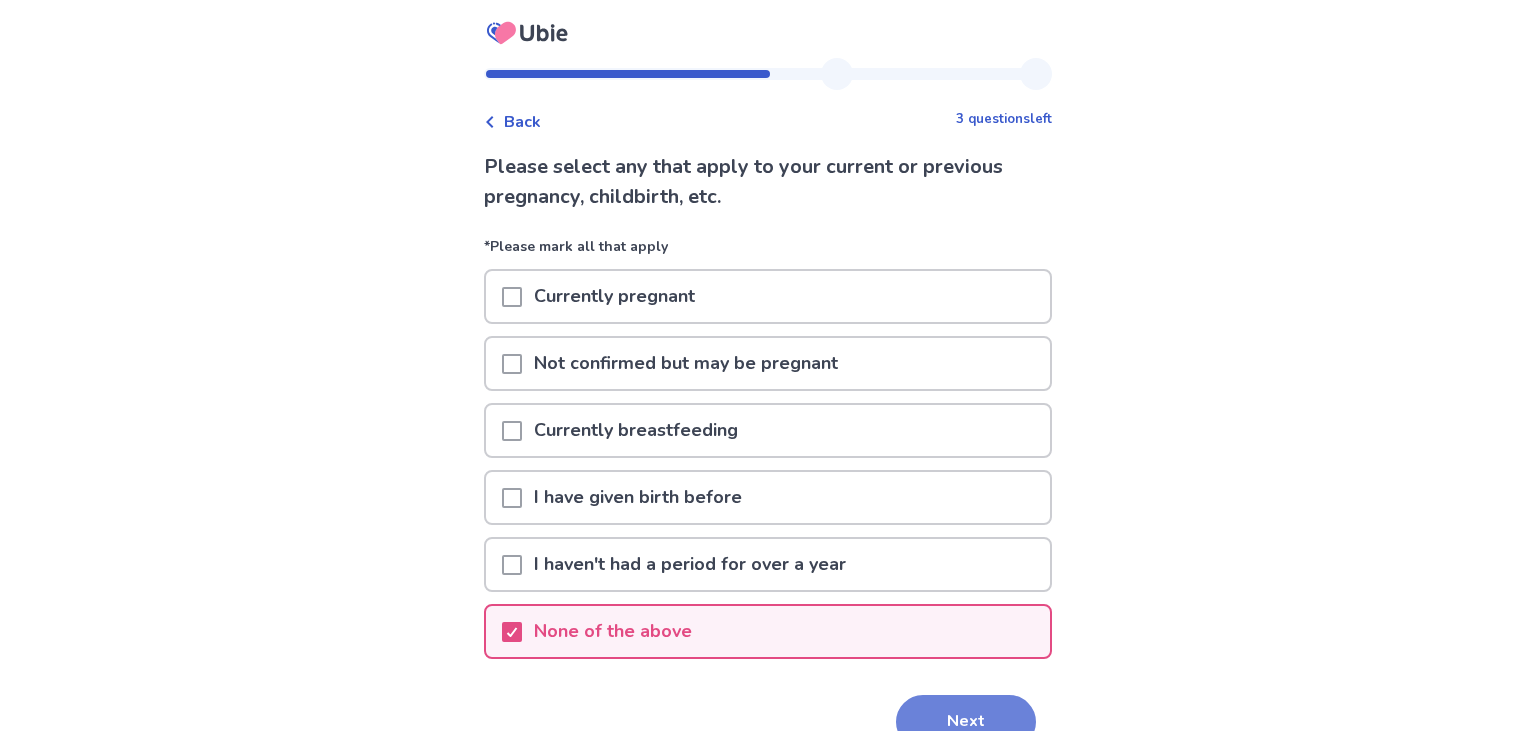 click on "Next" at bounding box center [966, 722] 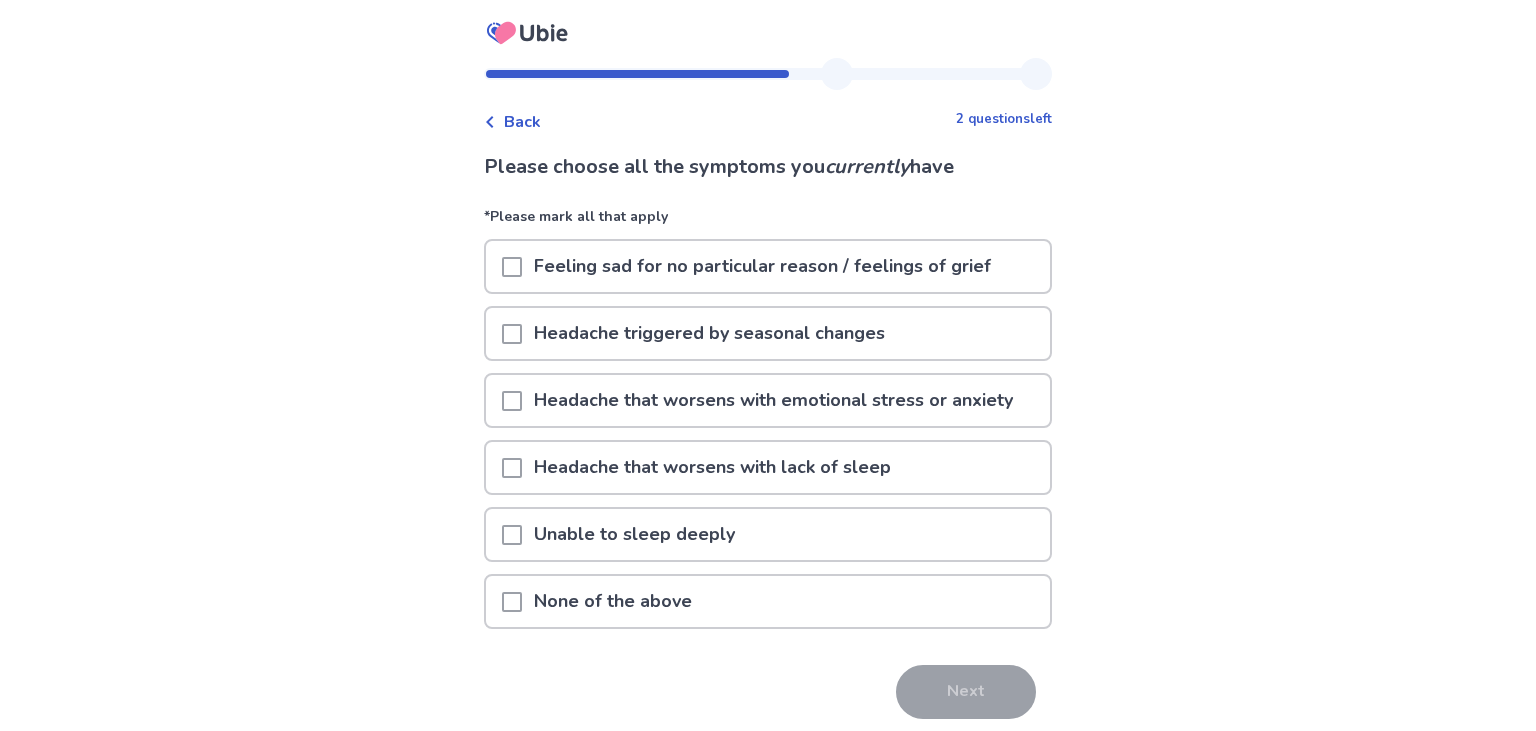 click on "Headache that worsens with emotional stress or anxiety" at bounding box center (773, 400) 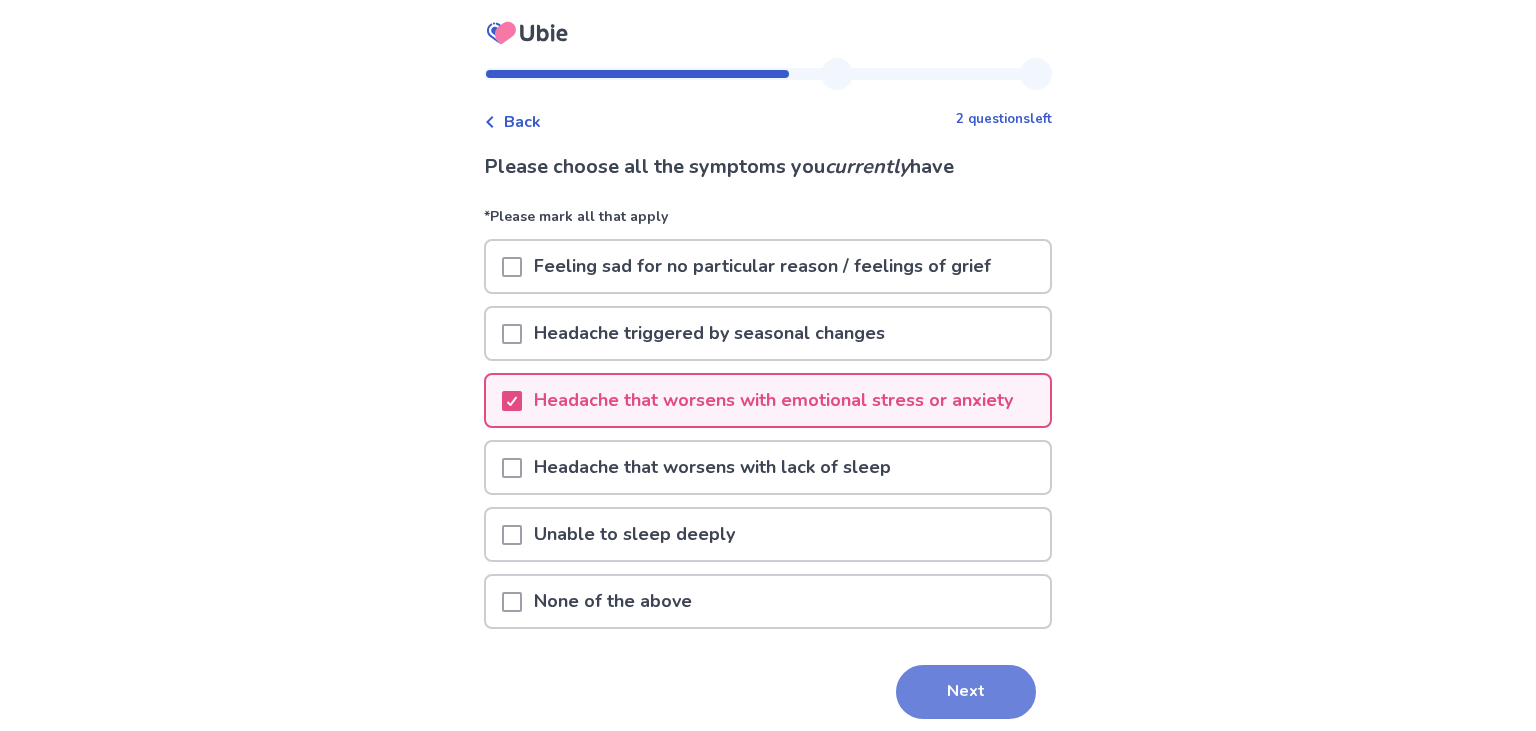 click on "Next" at bounding box center (966, 692) 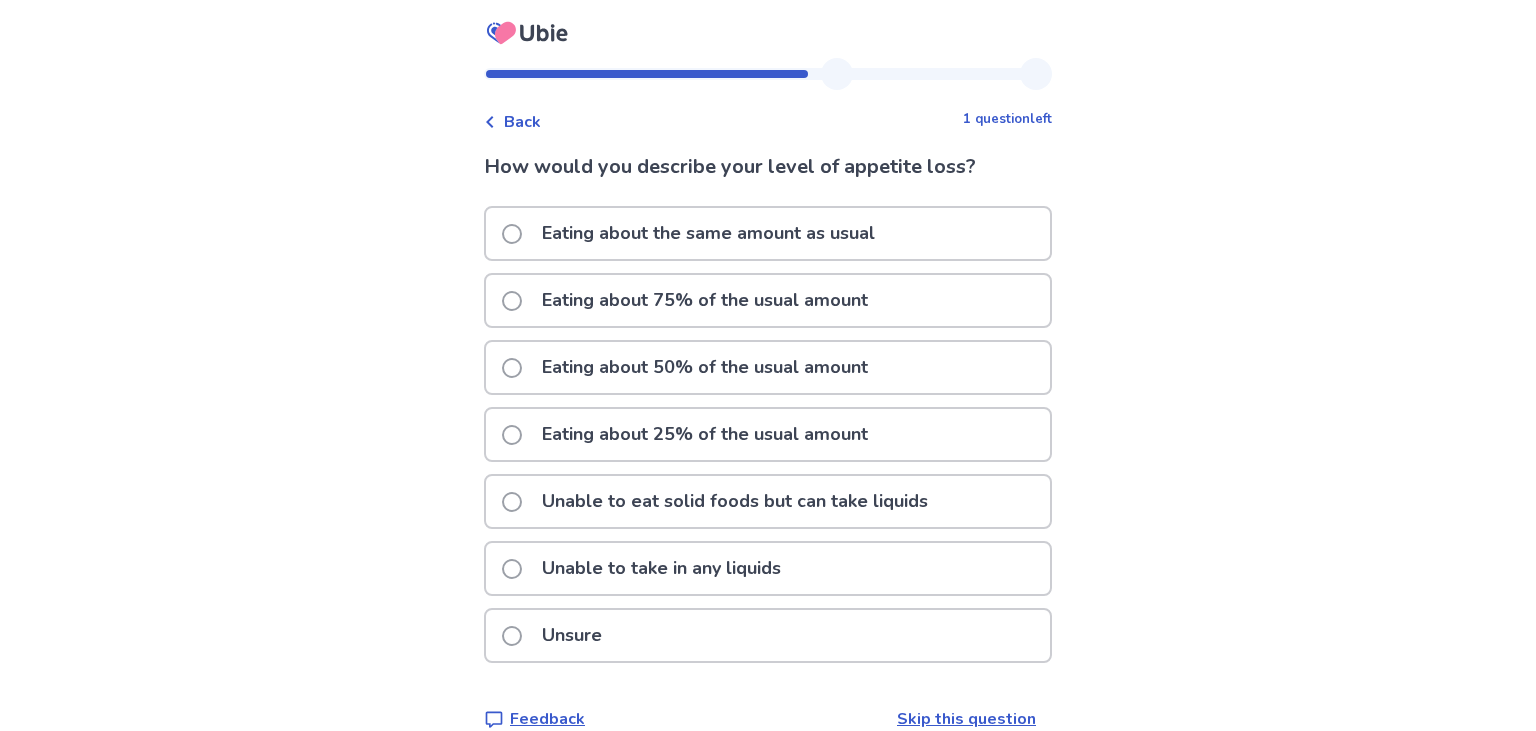 click on "Eating about 50% of the usual amount" at bounding box center (705, 367) 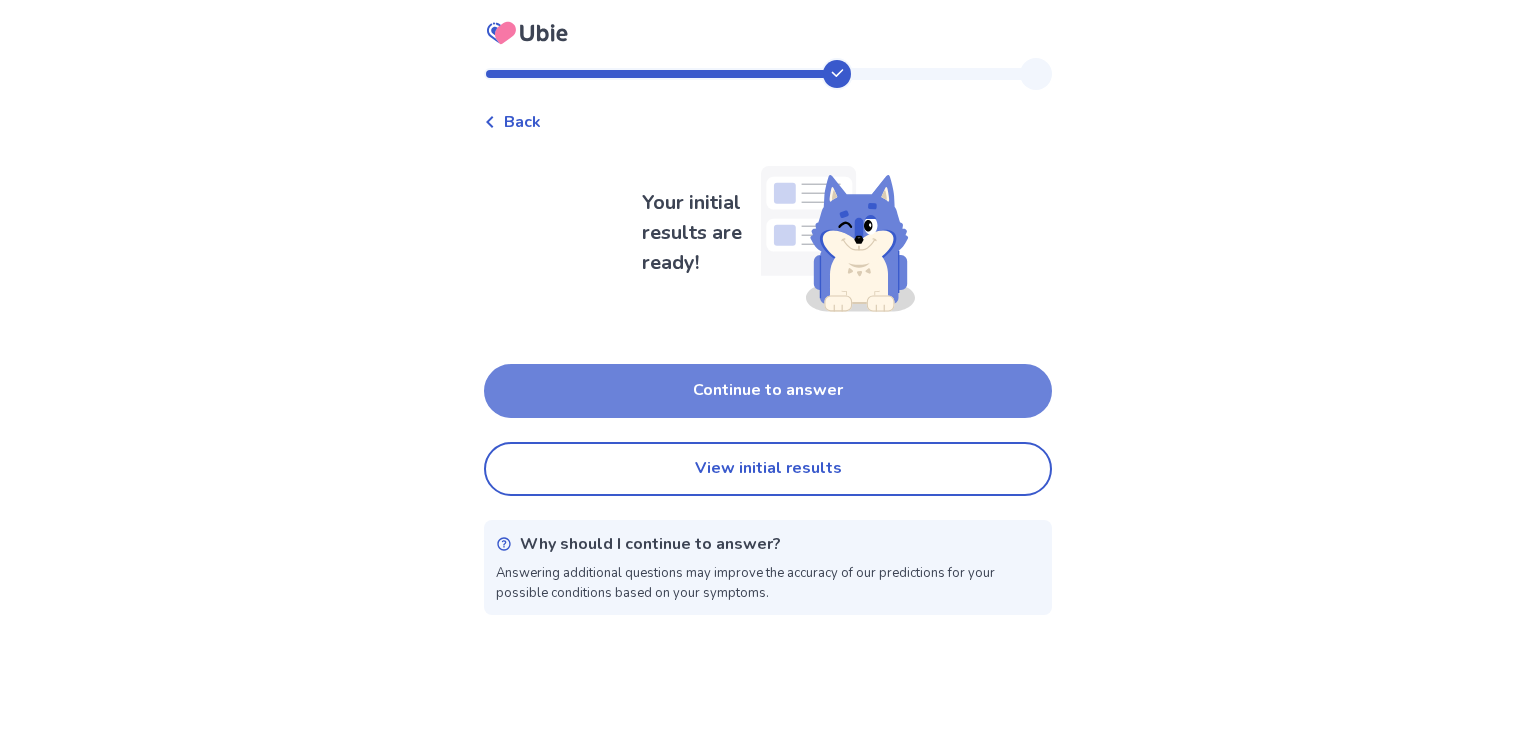 click on "Continue to answer" at bounding box center (768, 391) 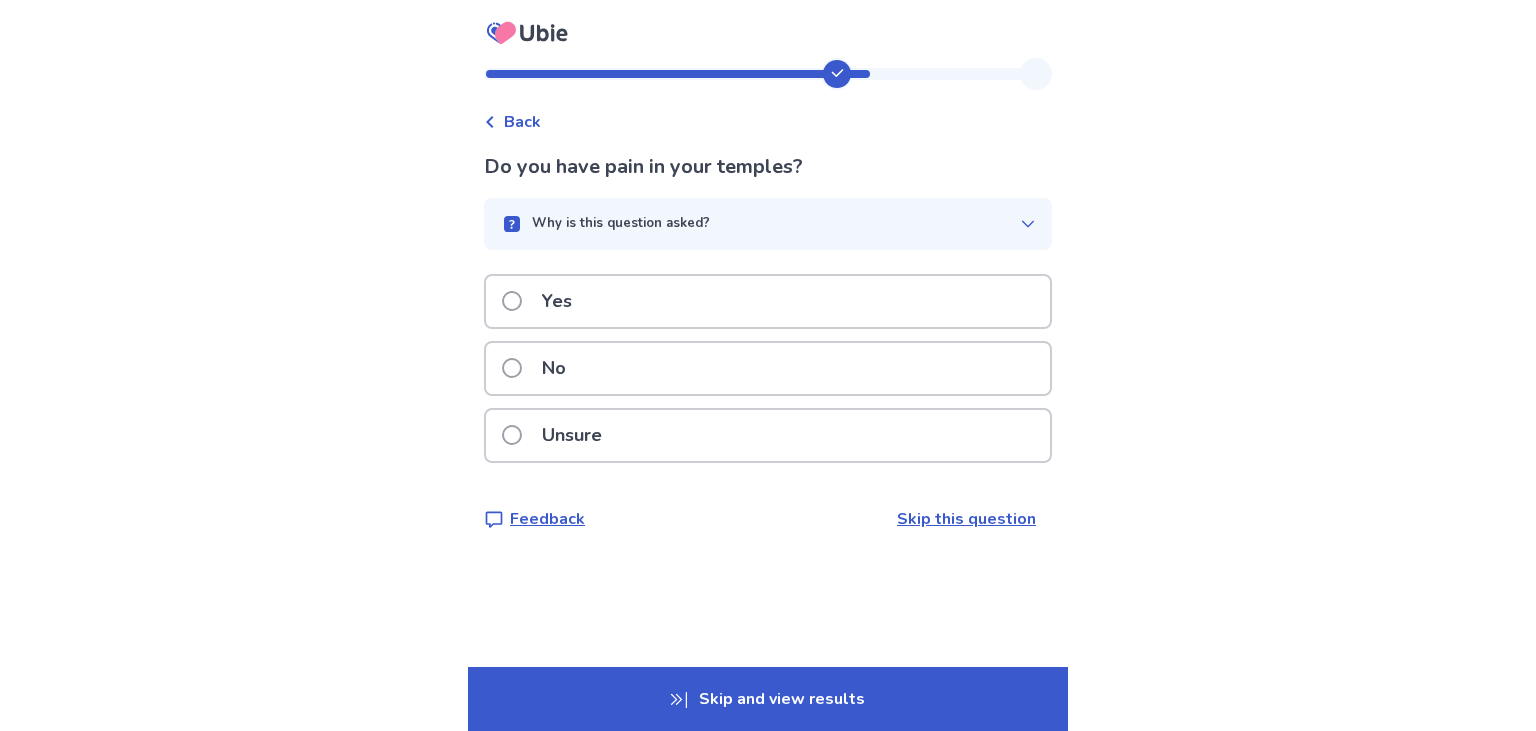 click on "Unsure" at bounding box center (558, 435) 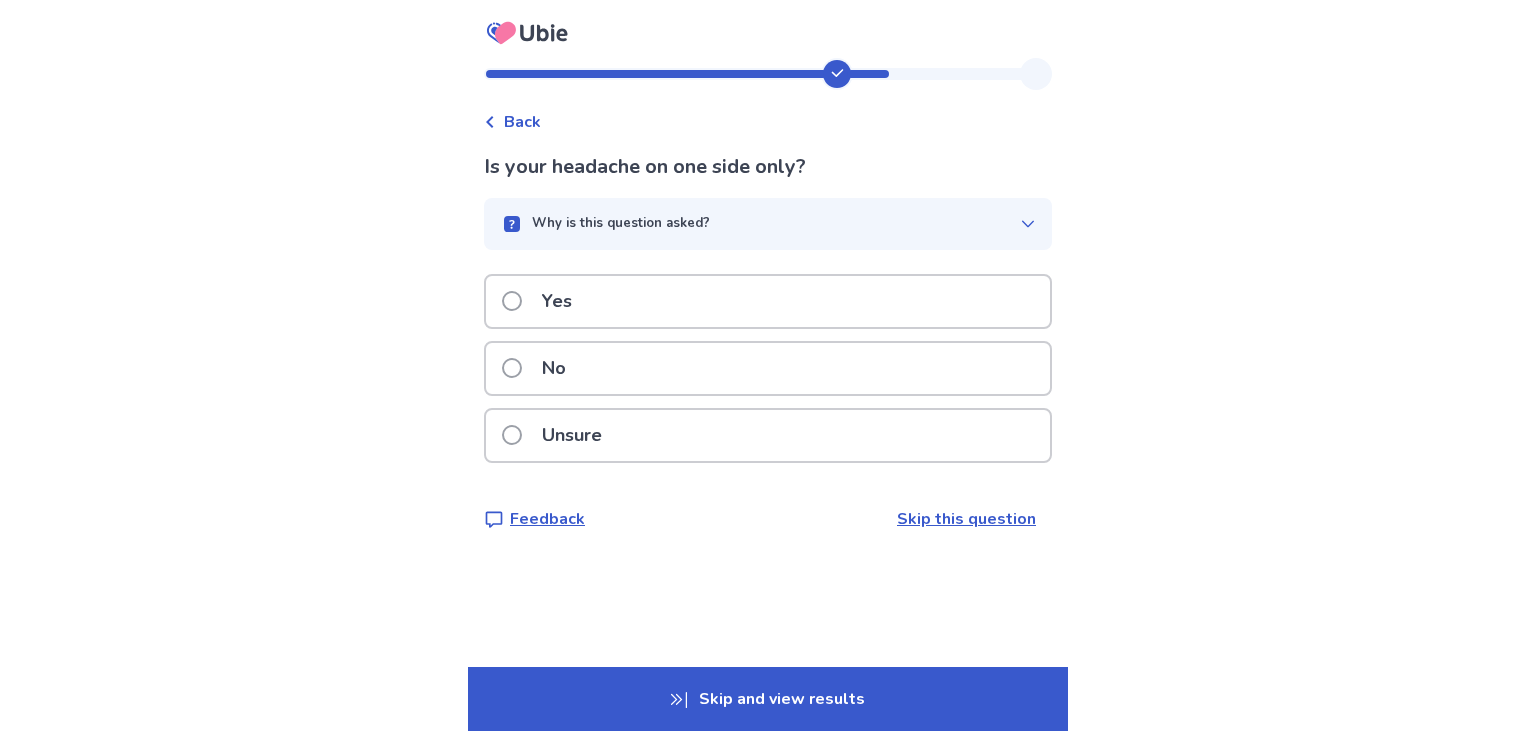 click on "Yes" at bounding box center (557, 301) 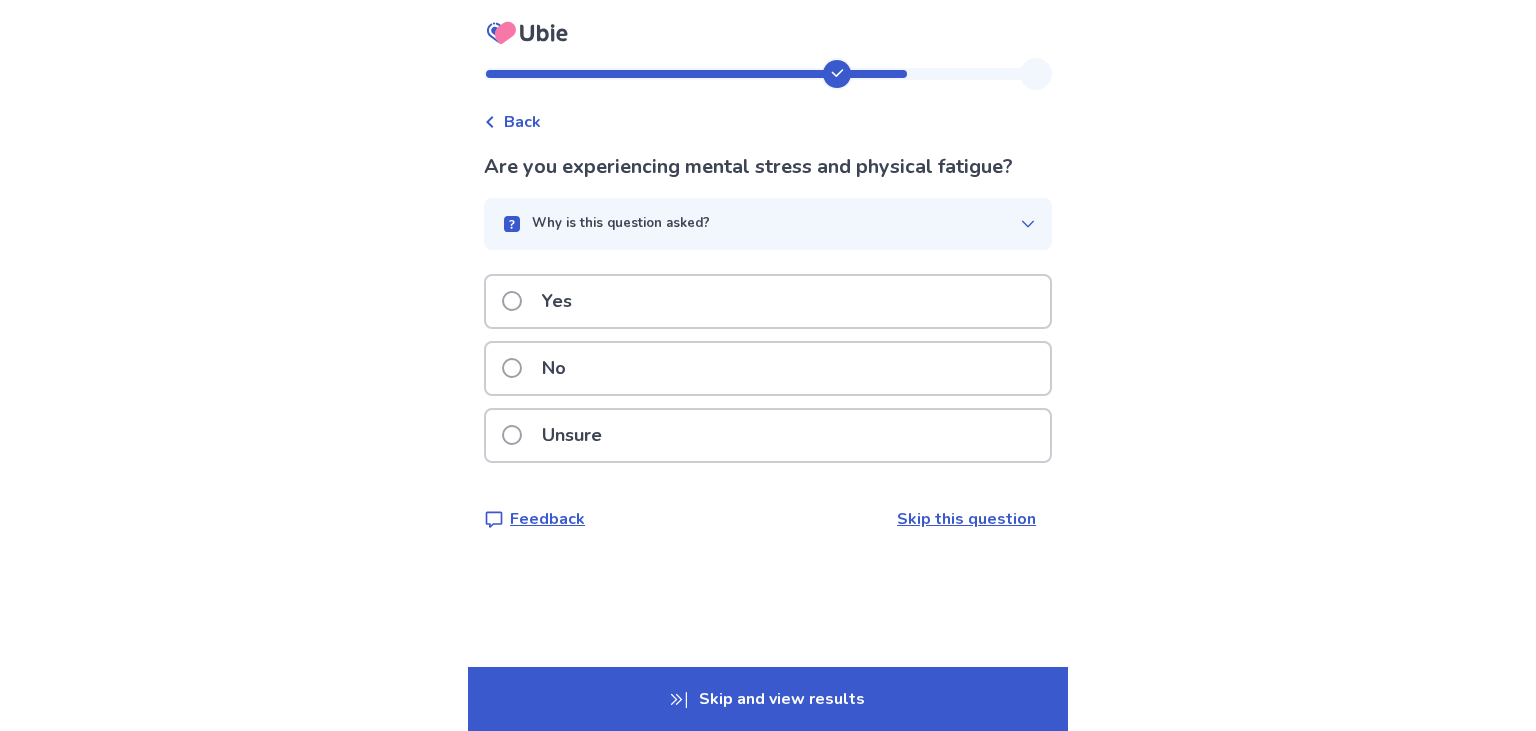 click on "Yes" at bounding box center [557, 301] 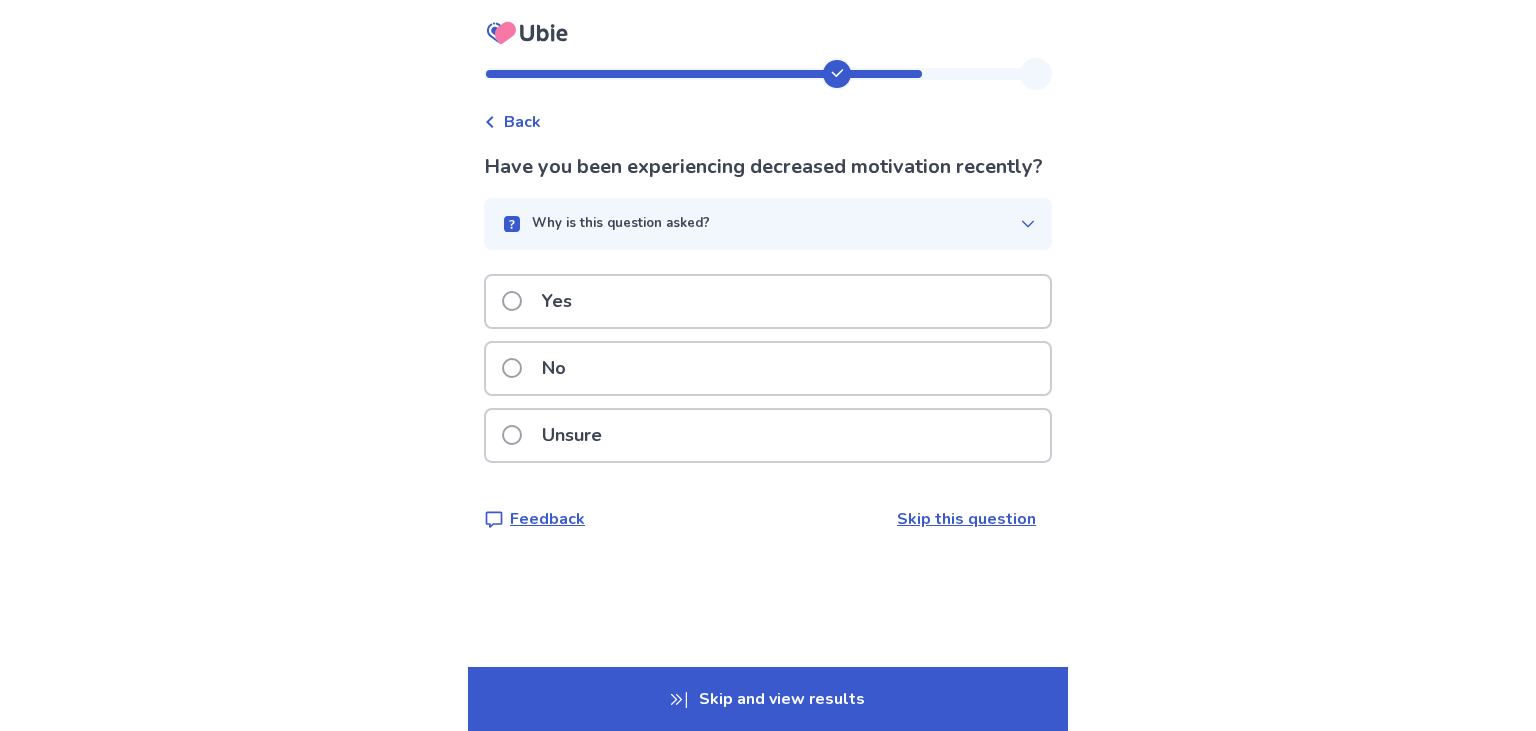 click on "Yes" at bounding box center (557, 301) 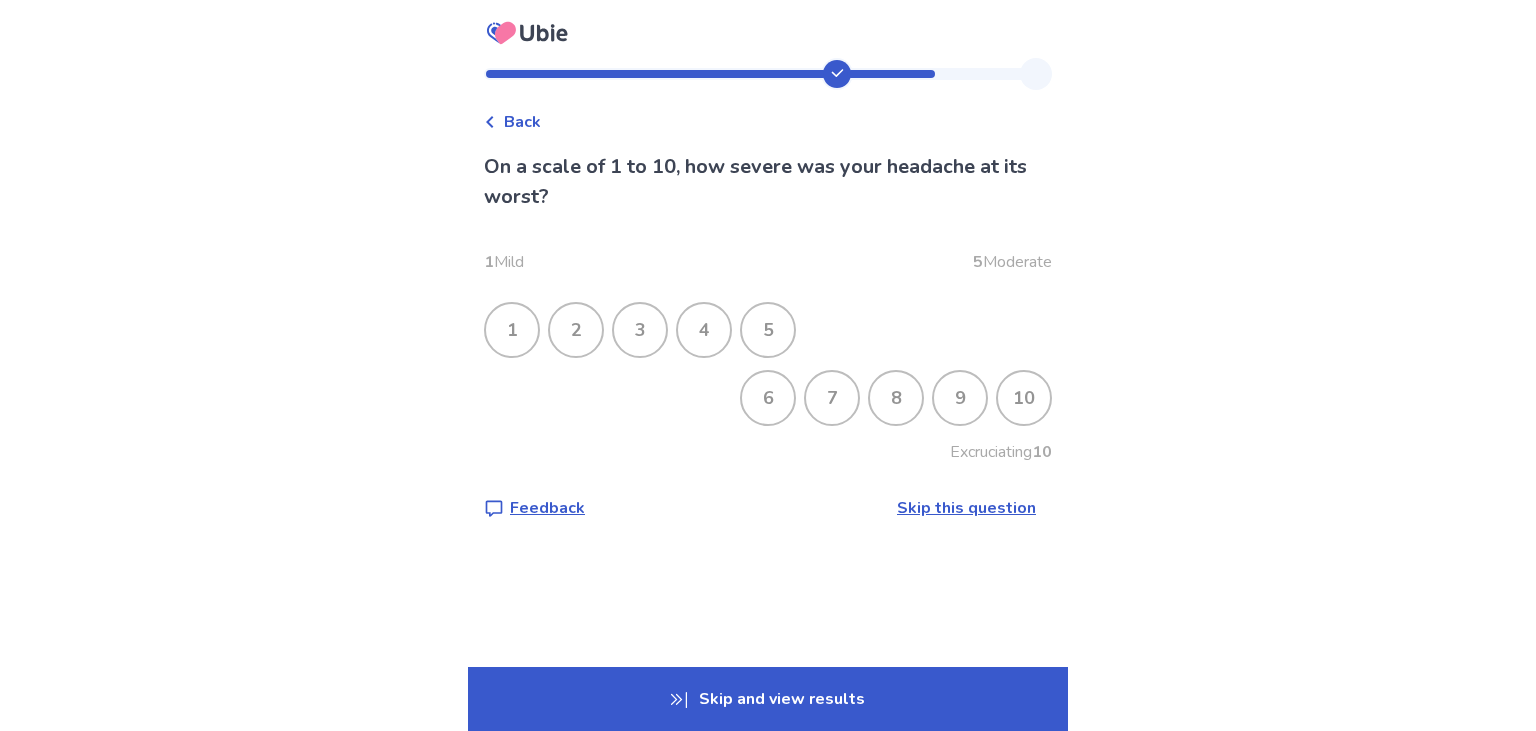 click on "8" at bounding box center (896, 398) 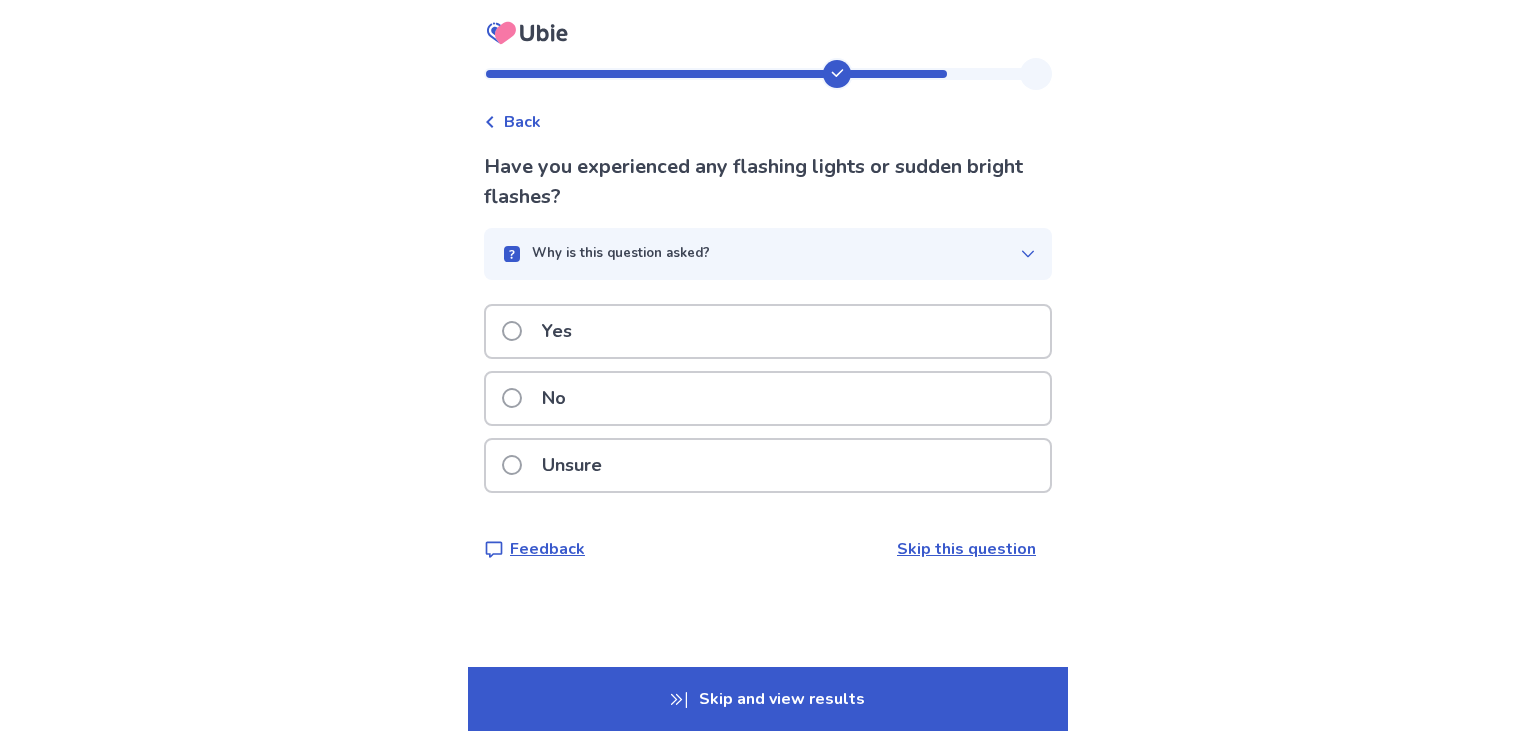 click on "No" at bounding box center (540, 398) 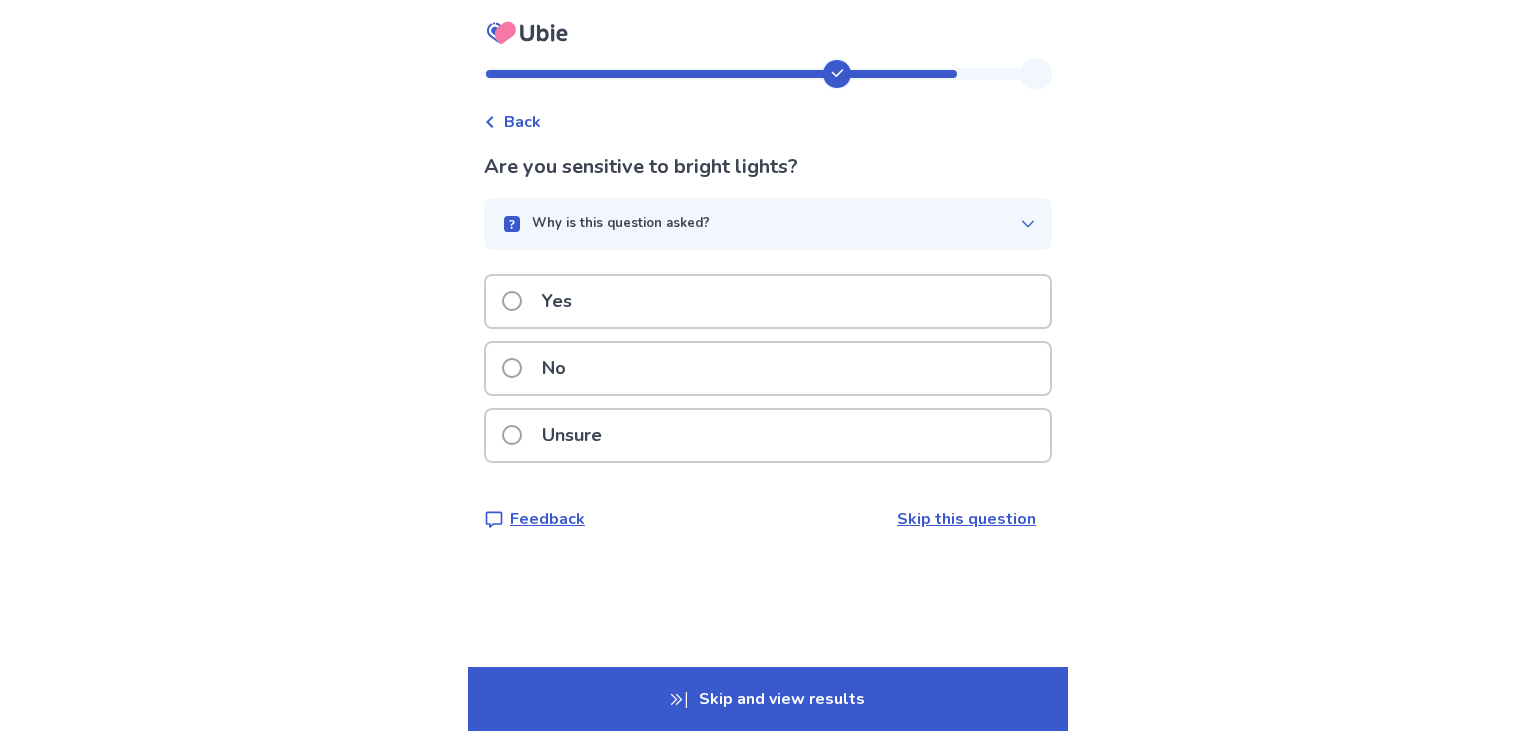 click on "Yes" at bounding box center (543, 301) 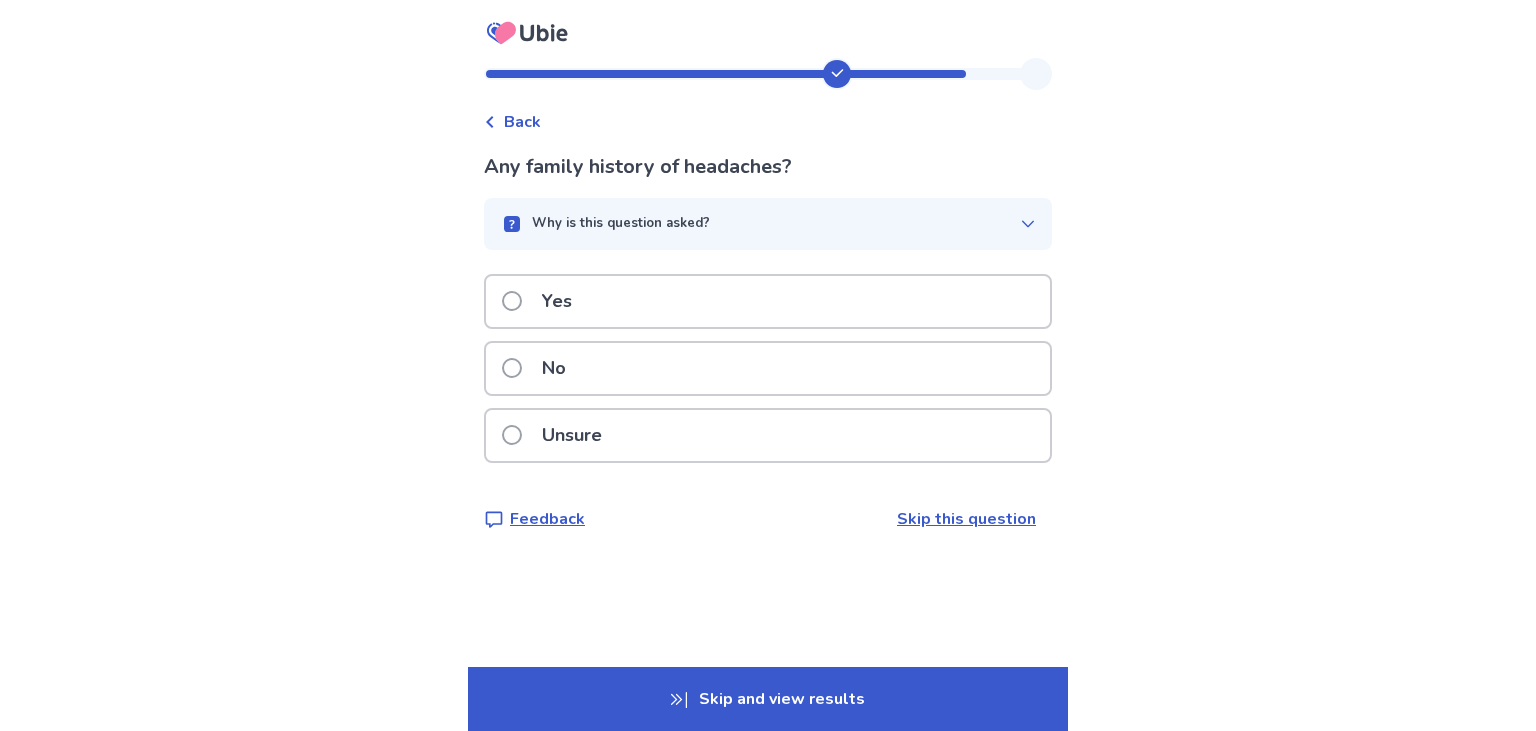 click on "Yes" at bounding box center [543, 301] 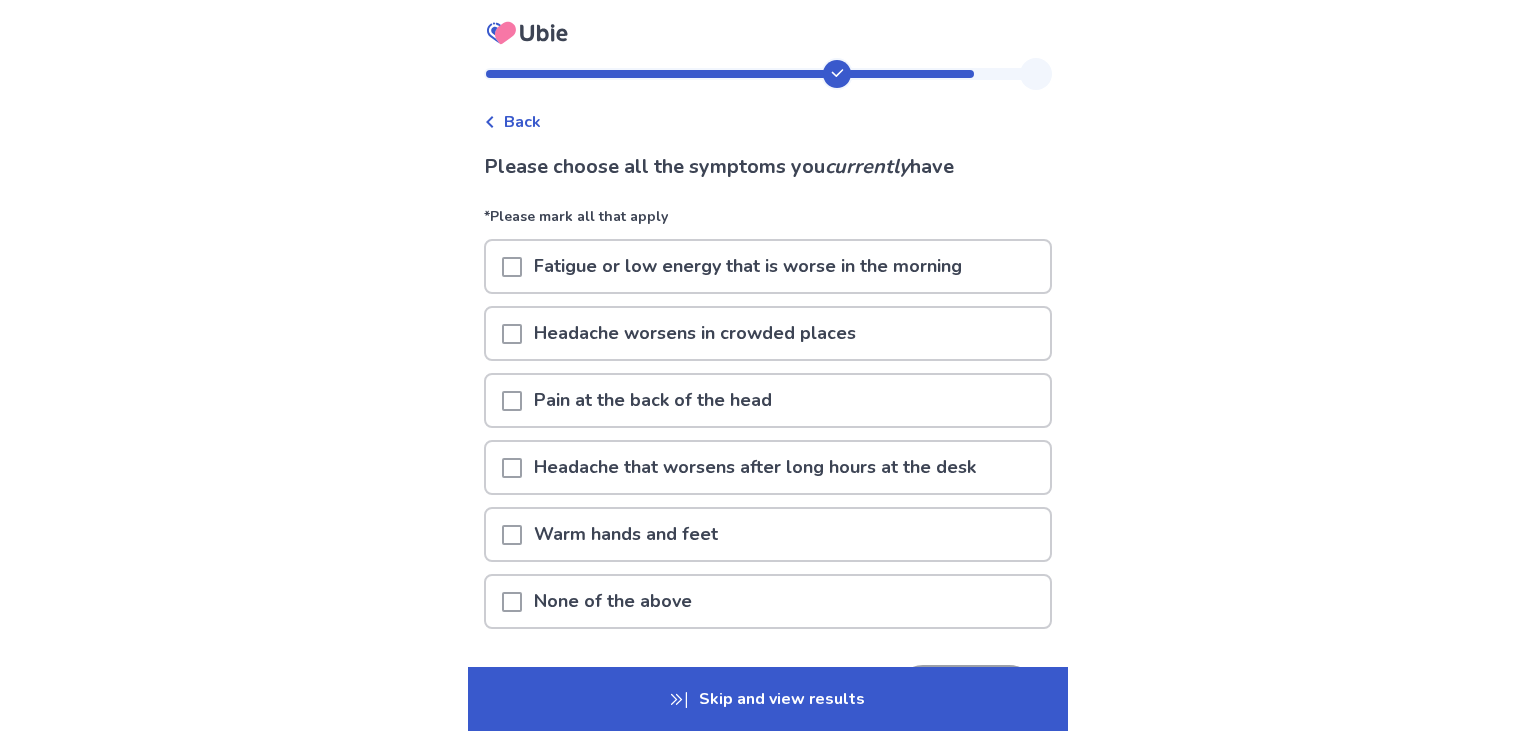 click at bounding box center (512, 267) 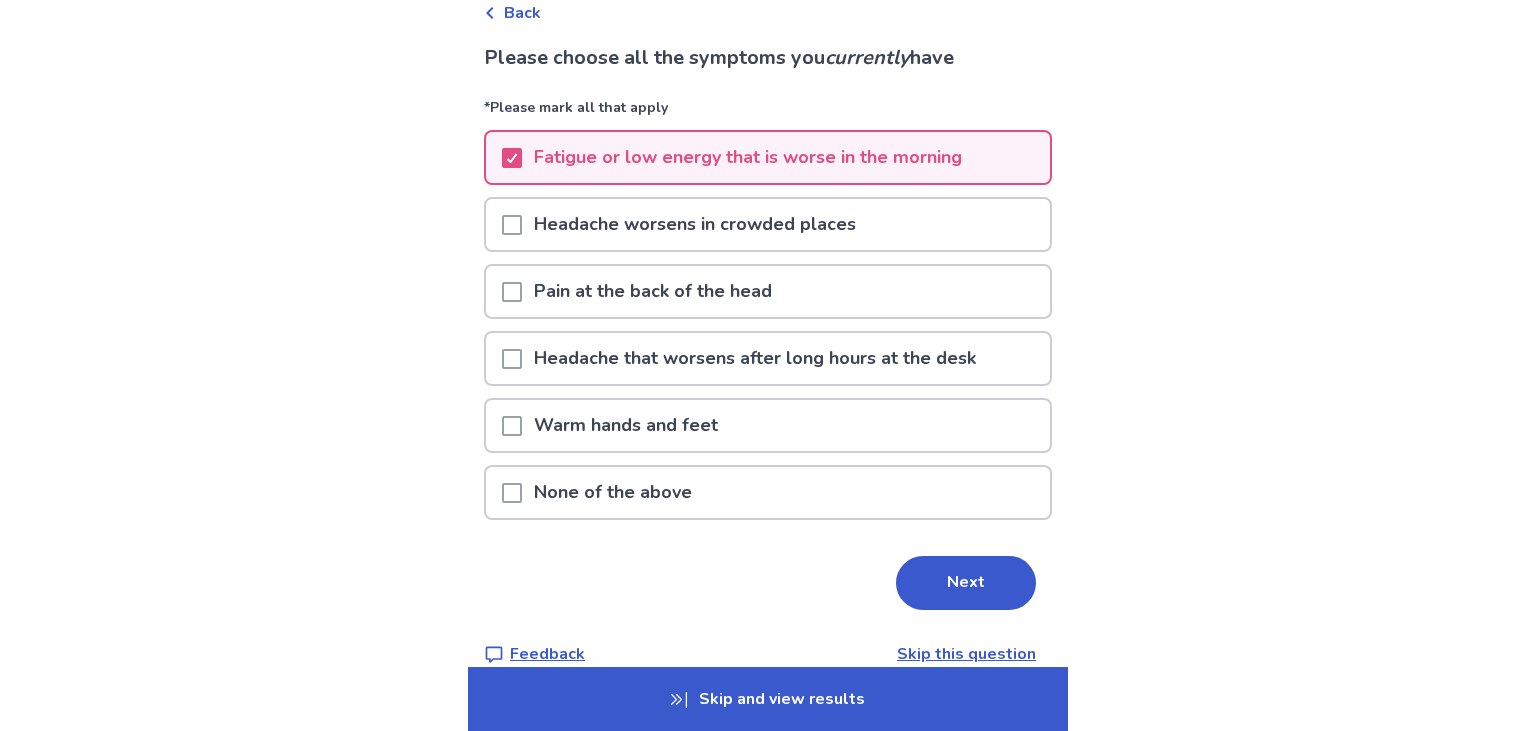 scroll, scrollTop: 135, scrollLeft: 0, axis: vertical 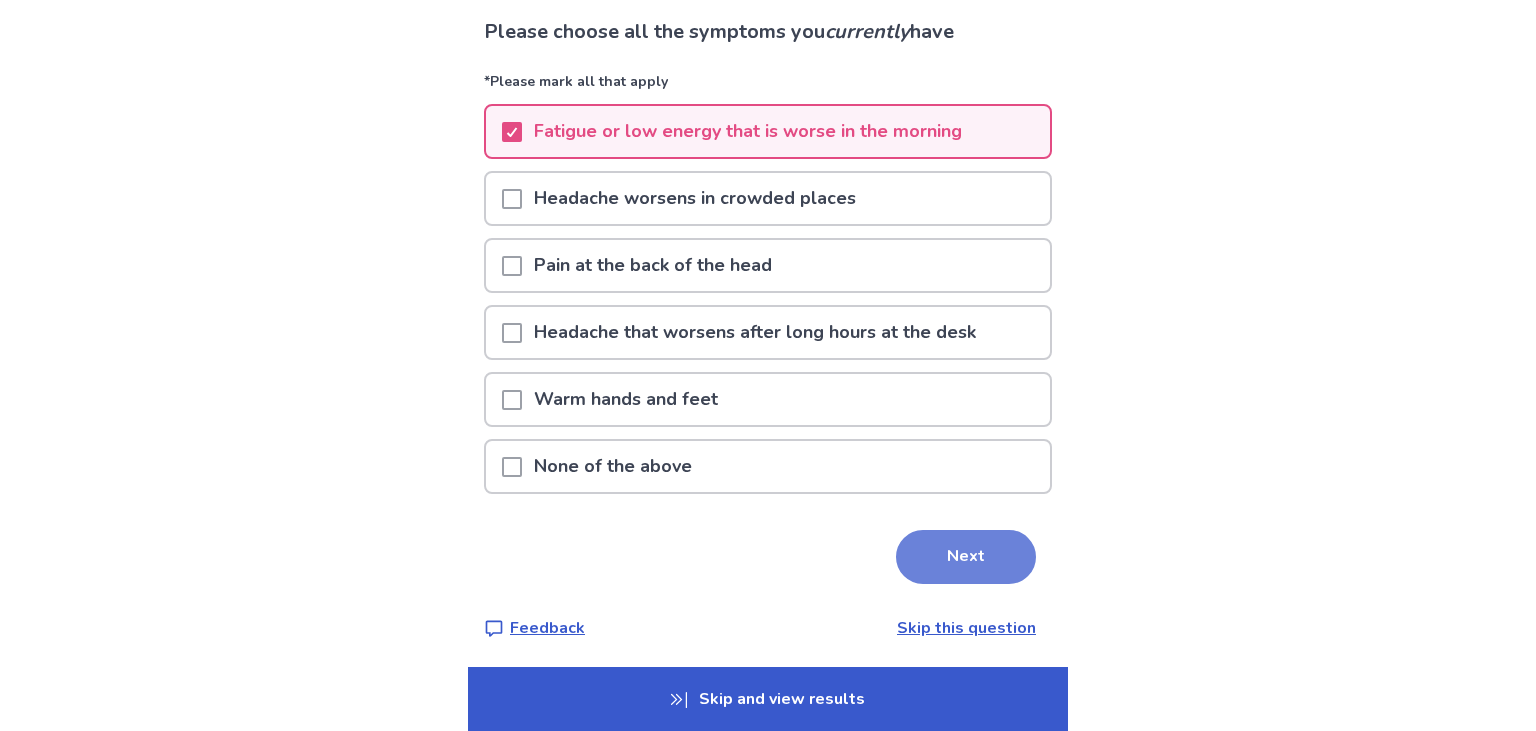 click on "Next" at bounding box center (966, 557) 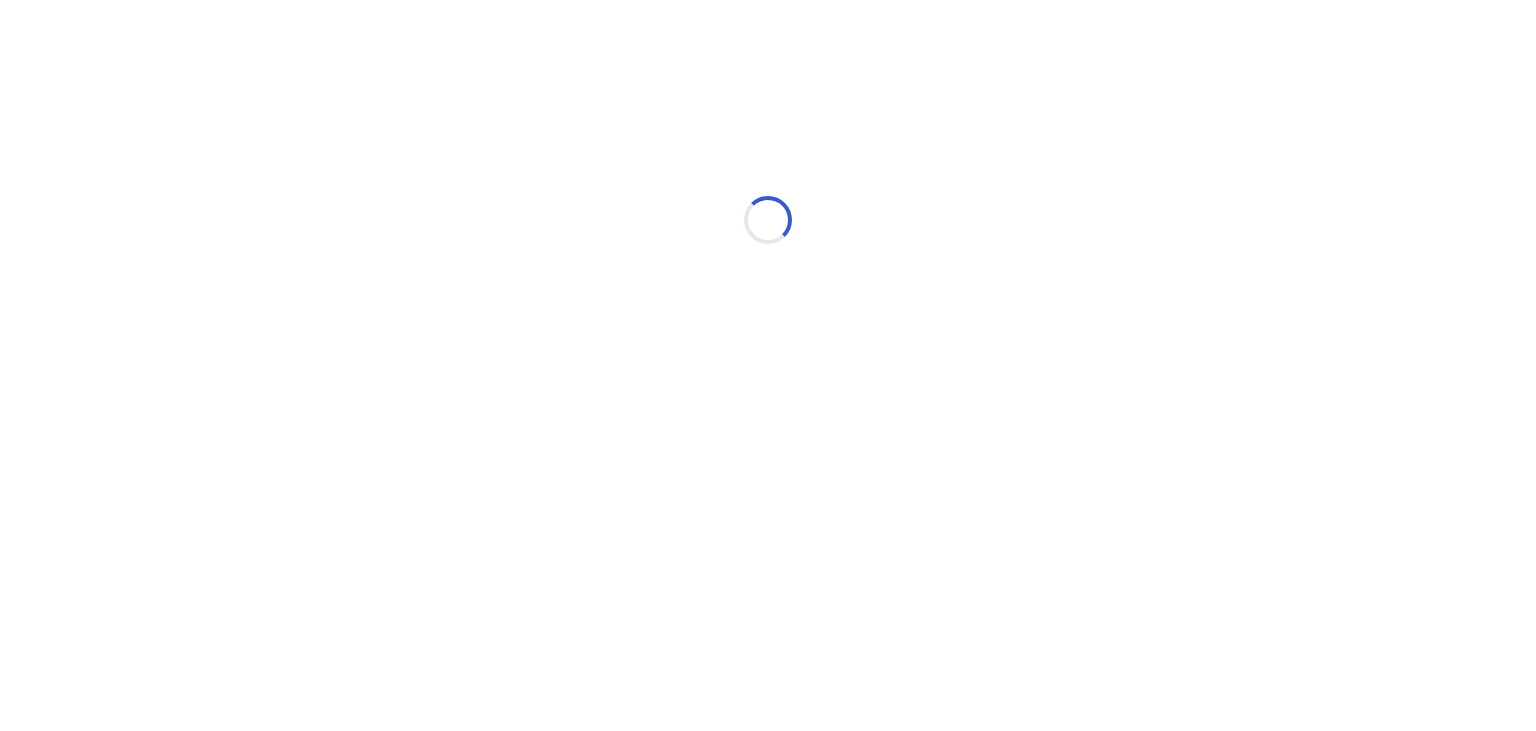 scroll, scrollTop: 0, scrollLeft: 0, axis: both 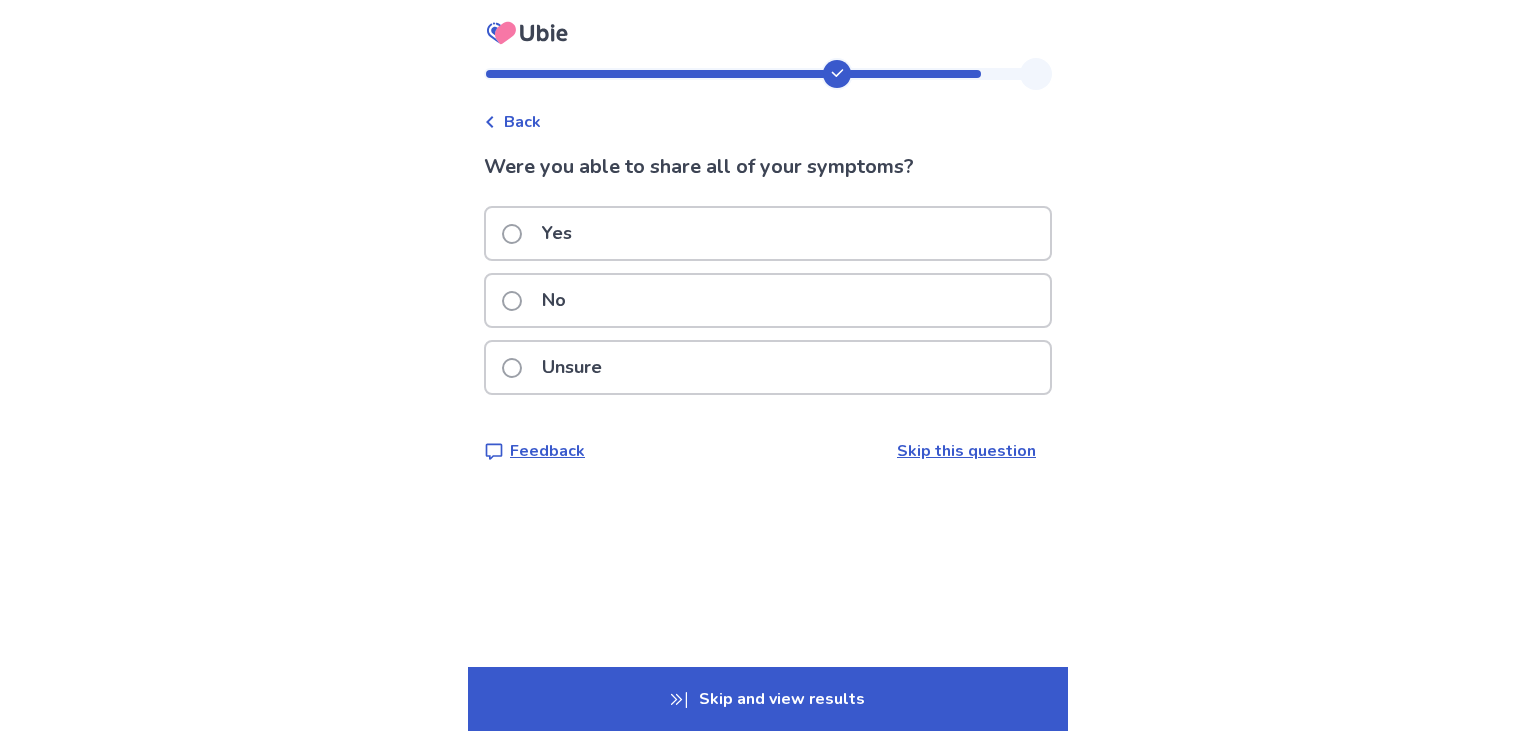 click on "Yes" at bounding box center [768, 233] 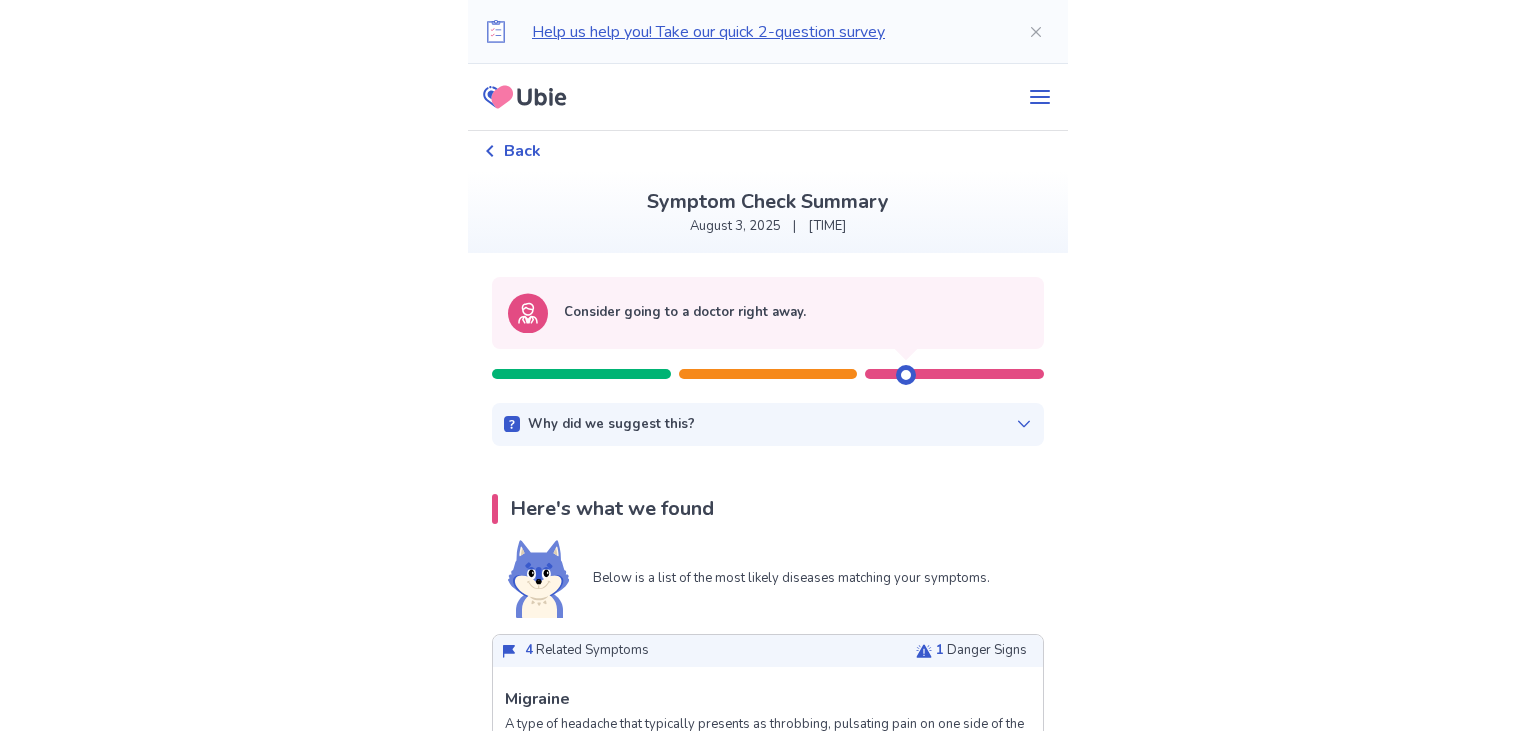 click on "Help us help you! Take our quick 2-question survey Back Symptom Check Summary [MONTH] [DAY], [YEAR] | [TIME] Consider going to a doctor right away. Why did we suggest this? This suggestion is based on the severity level of a few of   your symptoms  listed below: Symptoms from your responses
Headache - Severe Here's what we found Below is a list of the most likely diseases matching your symptoms. 4   Related Symptoms 1   Danger Signs See more info Migraine A type of headache that typically presents as throbbing, pulsating pain on one side of the head, sometimes with associated nausea or sensitivity to light and sound. Sometimes, sensory disturbances, such as vision changes (seeing flashing lights or zigzag lines), can occur before the headache. The pain may worsen on exposure to bright lights or loud noise. Triggers for migraine include stress, poor sleep, caffeine, and hormonal changes in women. Related Symptoms Typical symptoms are listed below in order of relevance, with your answers marked in  bold . Headache" at bounding box center (768, 3037) 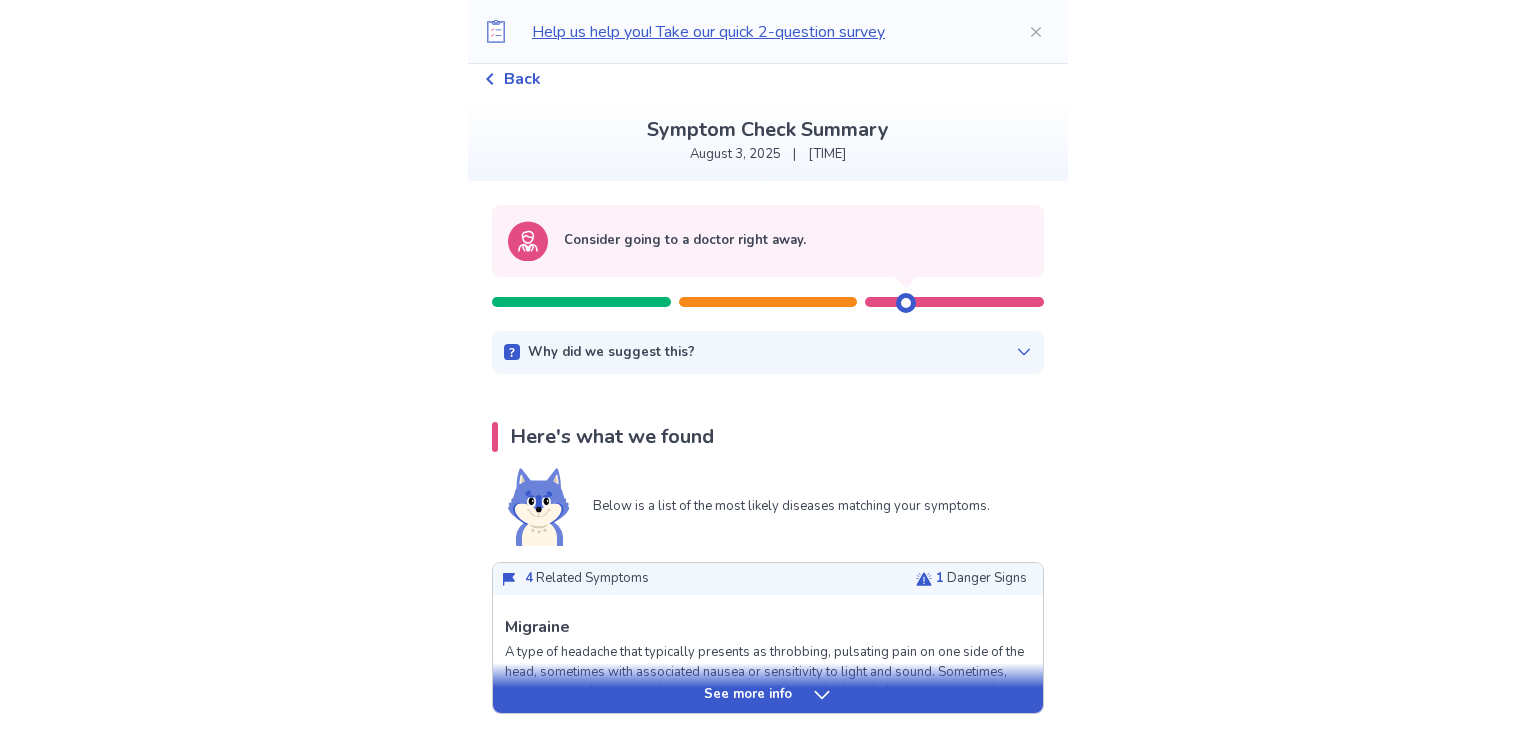 scroll, scrollTop: 52, scrollLeft: 0, axis: vertical 